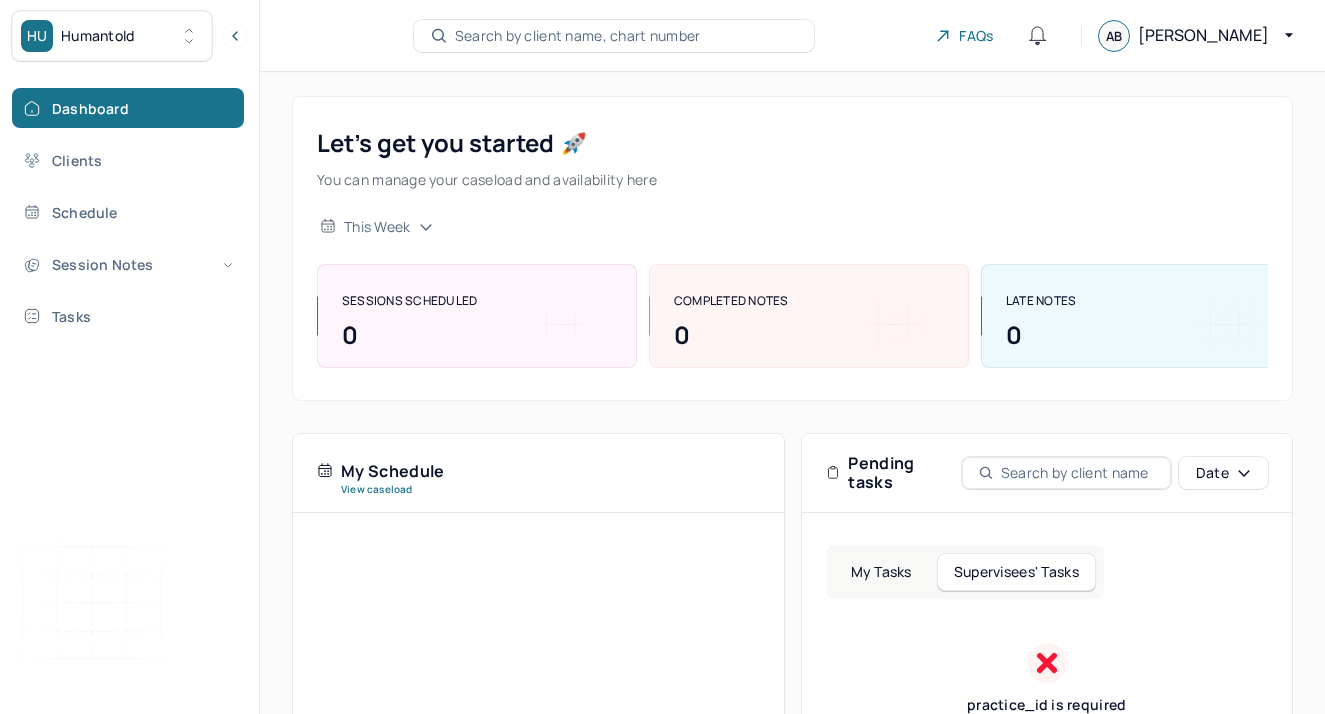 scroll, scrollTop: 251, scrollLeft: 0, axis: vertical 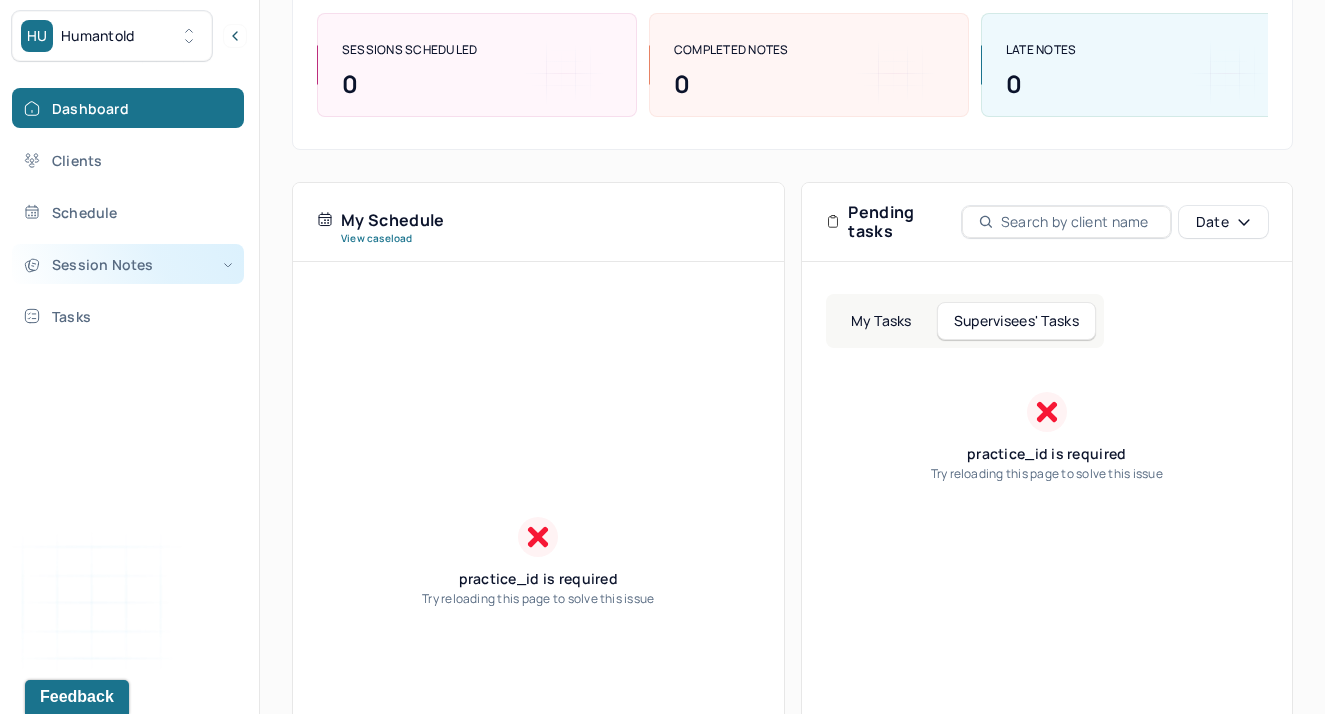 click on "Session Notes" at bounding box center [128, 264] 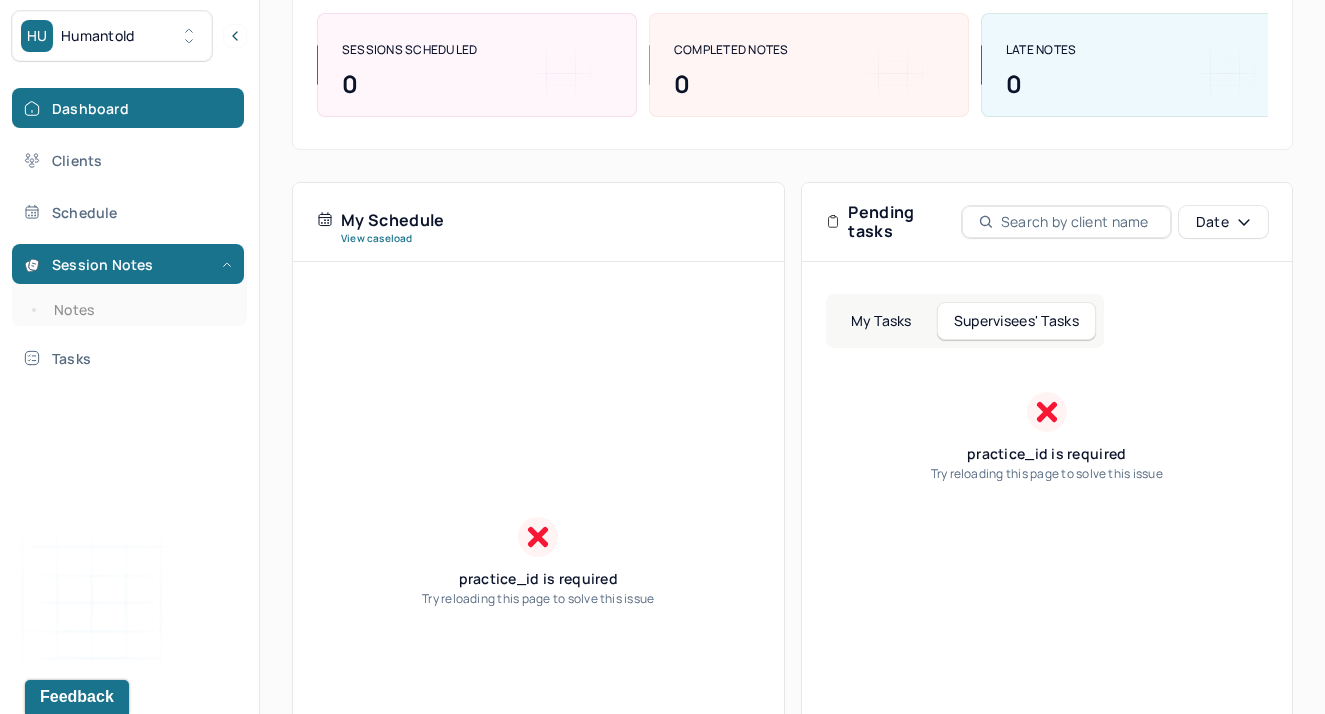 scroll, scrollTop: 0, scrollLeft: 0, axis: both 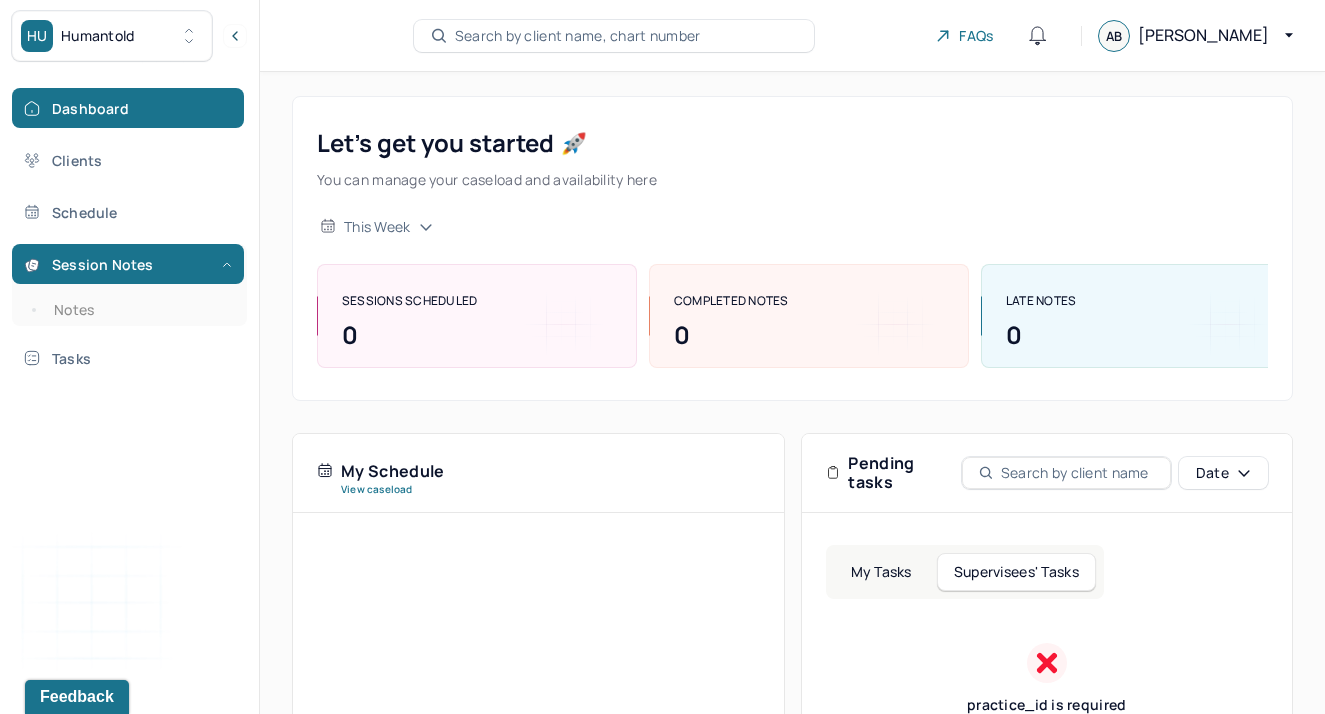 click on "Search by client name, chart number" at bounding box center [578, 36] 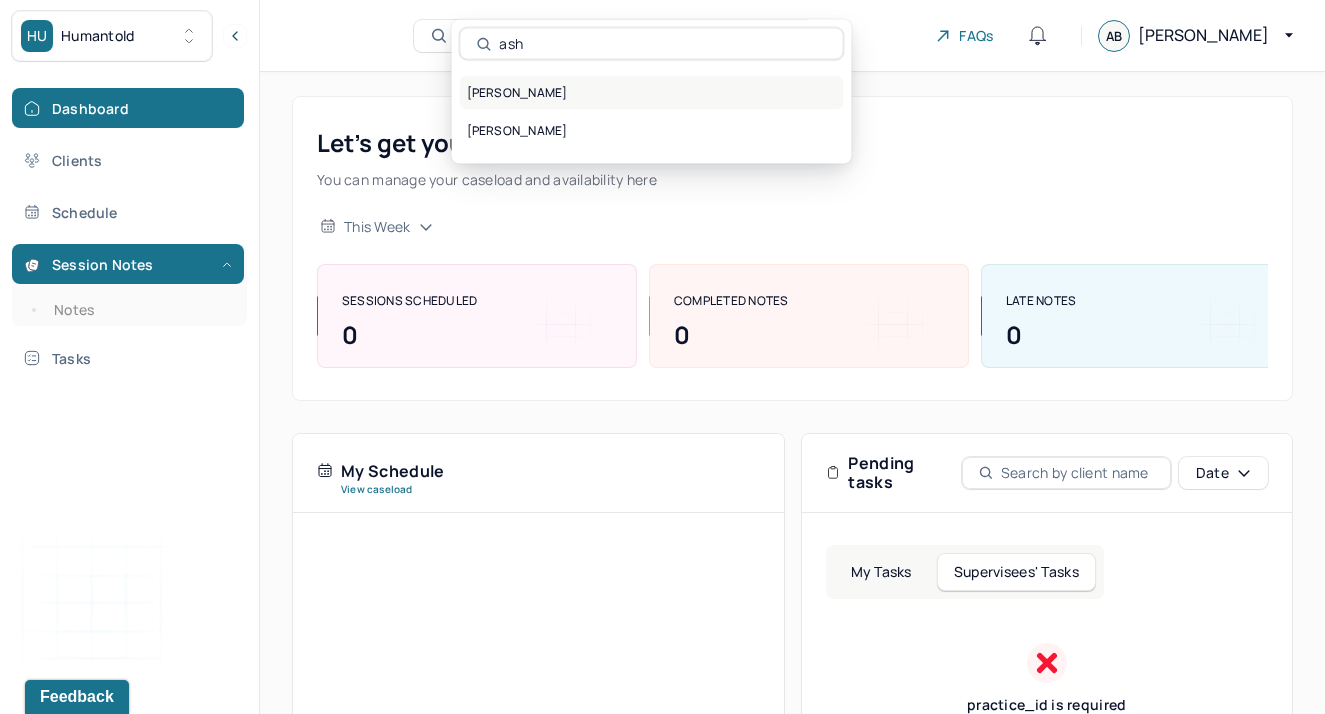 type on "ash" 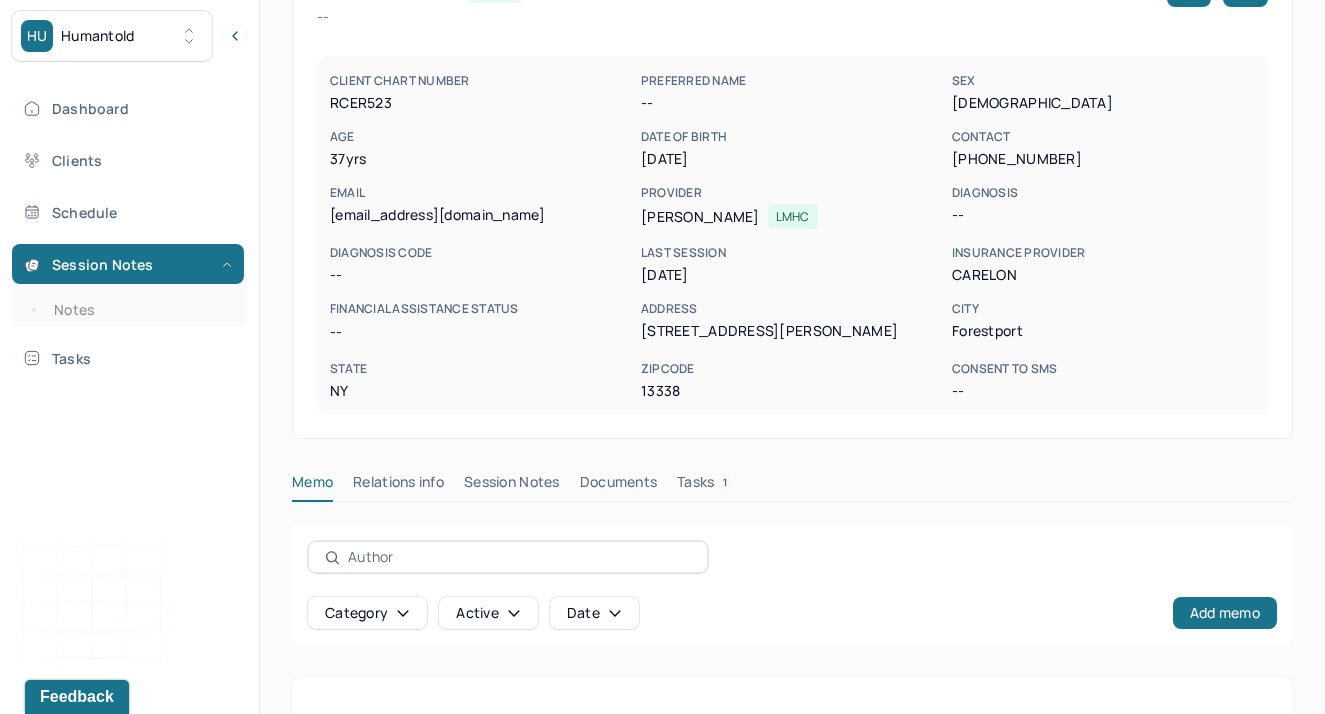 click on "Session Notes" at bounding box center [512, 486] 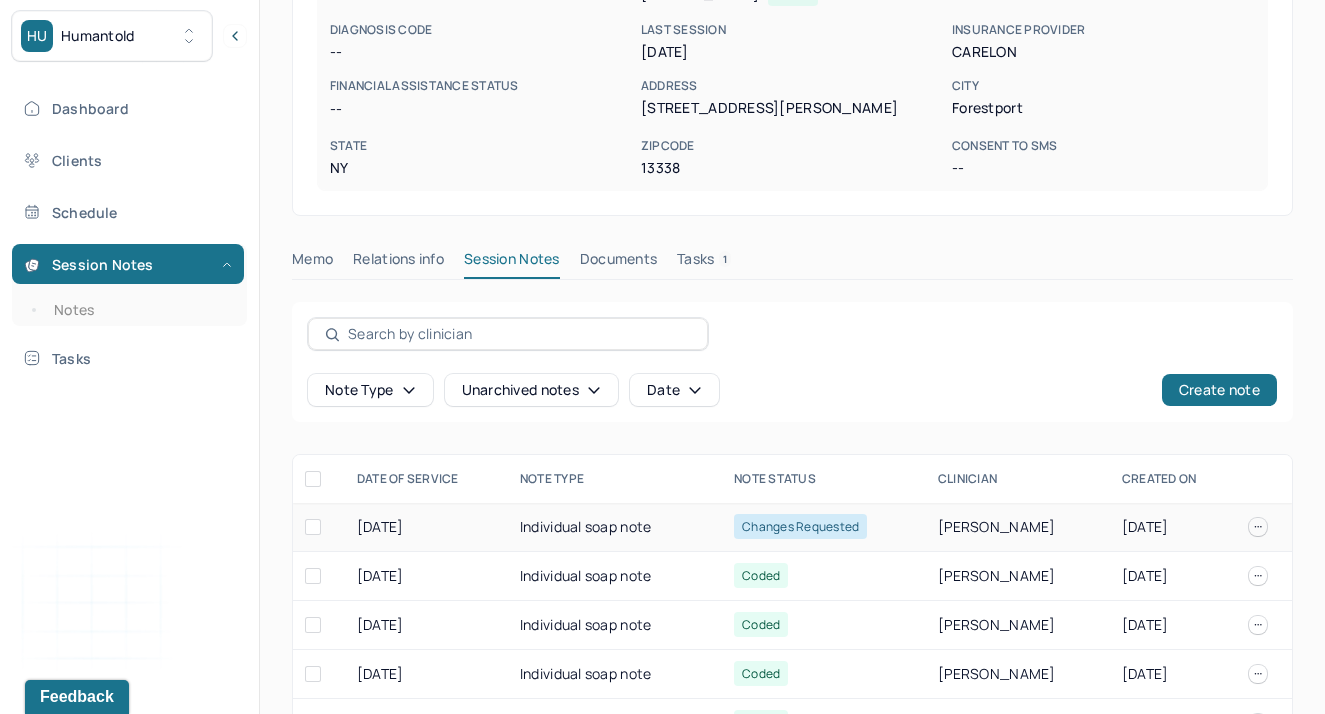 click on "Individual soap note" at bounding box center (615, 527) 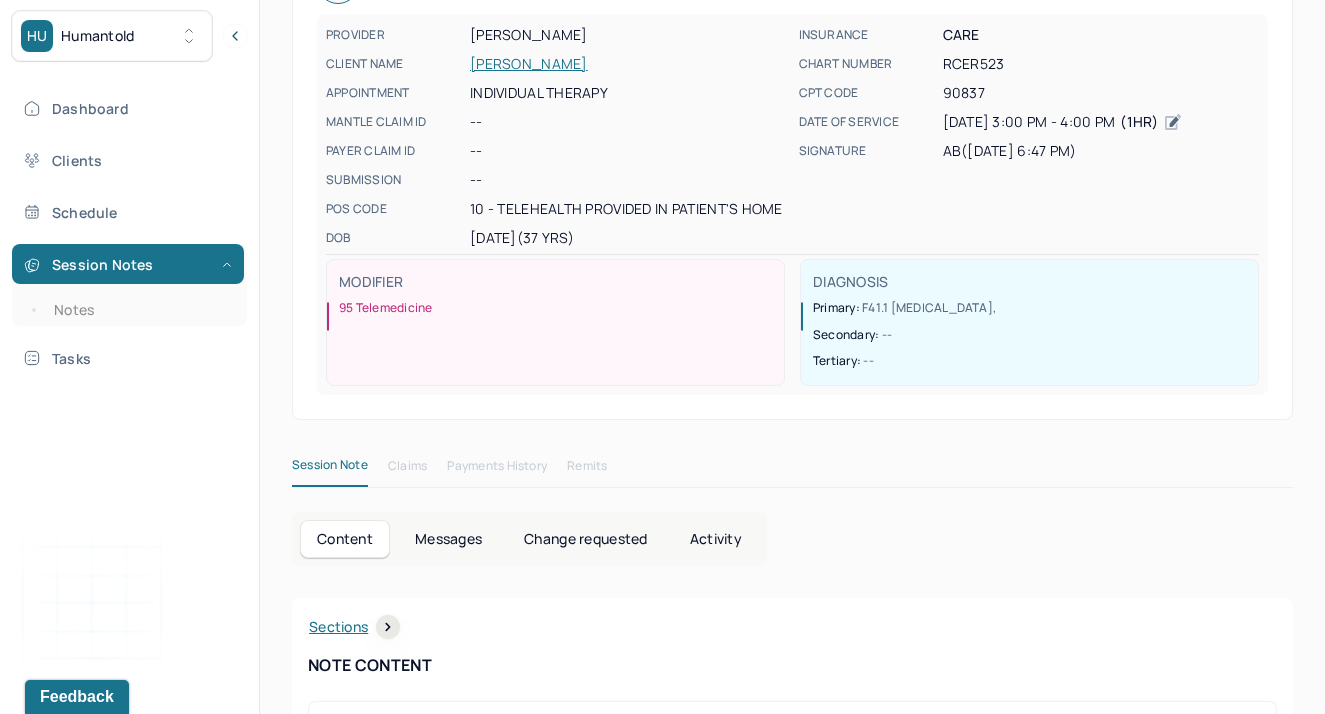 scroll, scrollTop: 0, scrollLeft: 0, axis: both 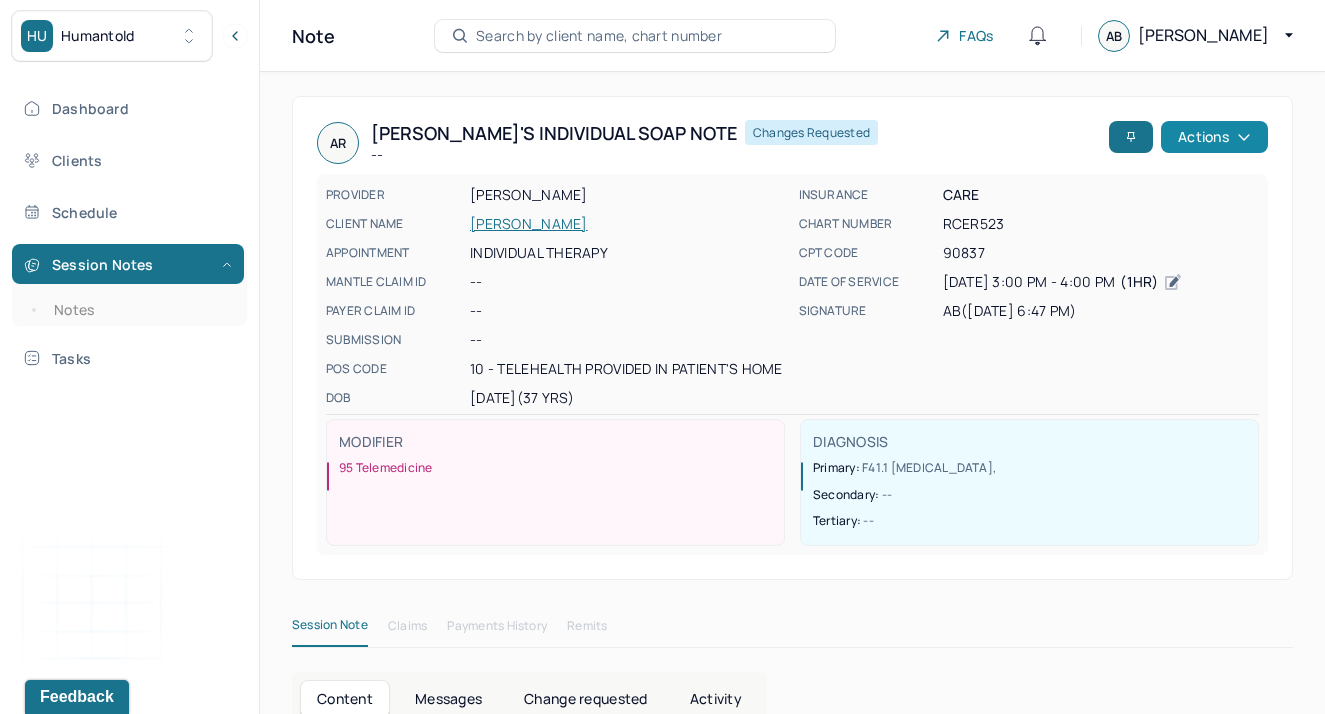 click on "Actions" at bounding box center (1214, 137) 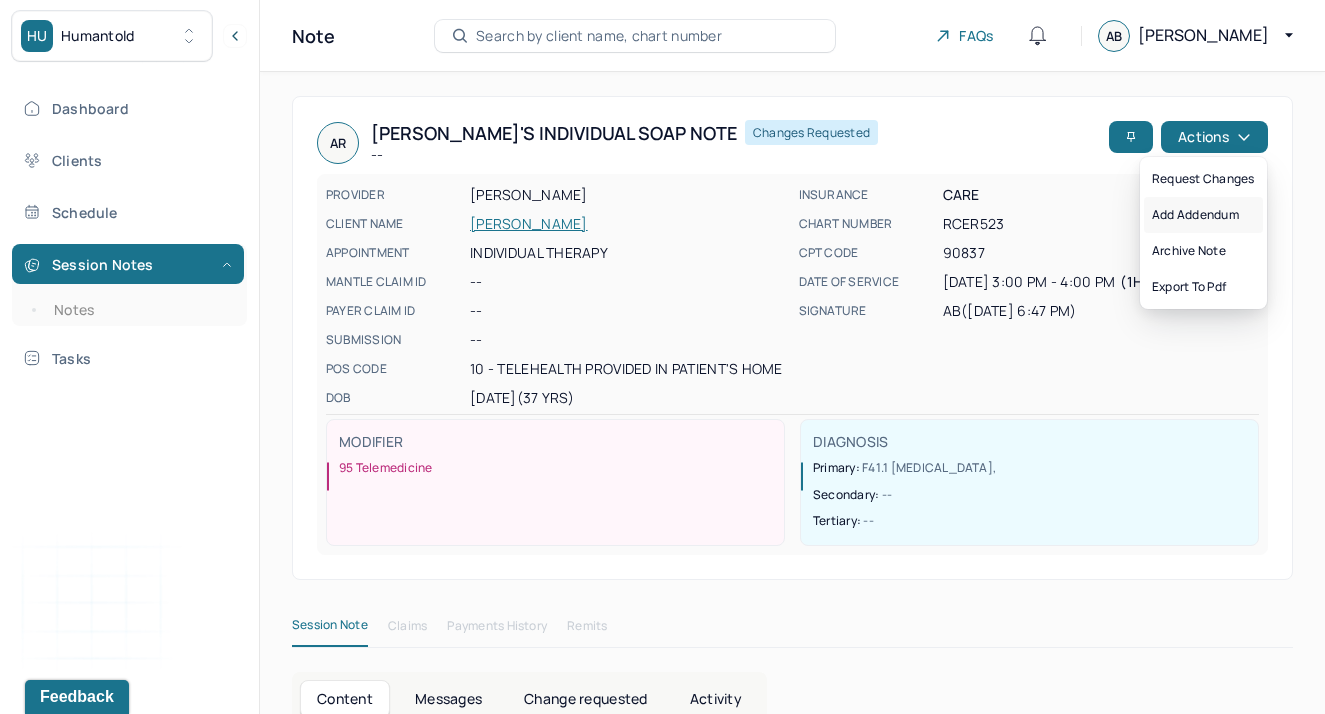 click on "Add addendum" at bounding box center [1203, 215] 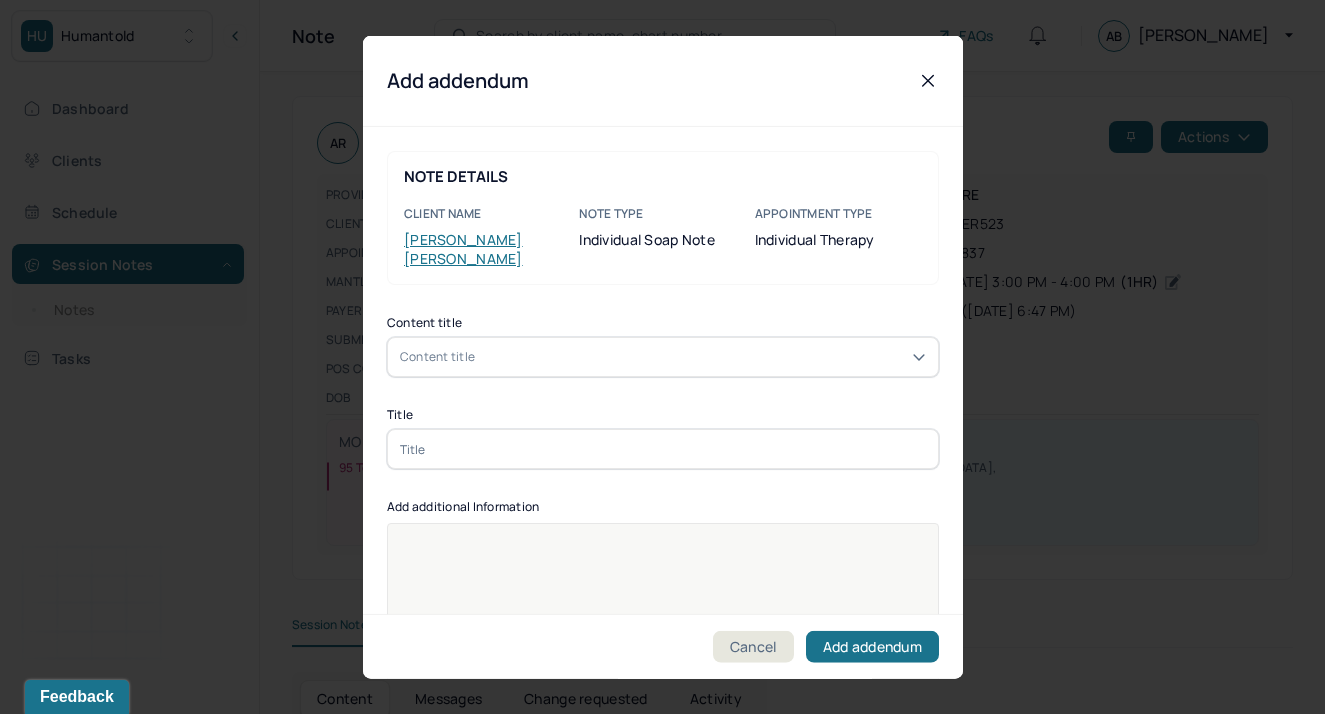 click on "Content title" at bounding box center [663, 357] 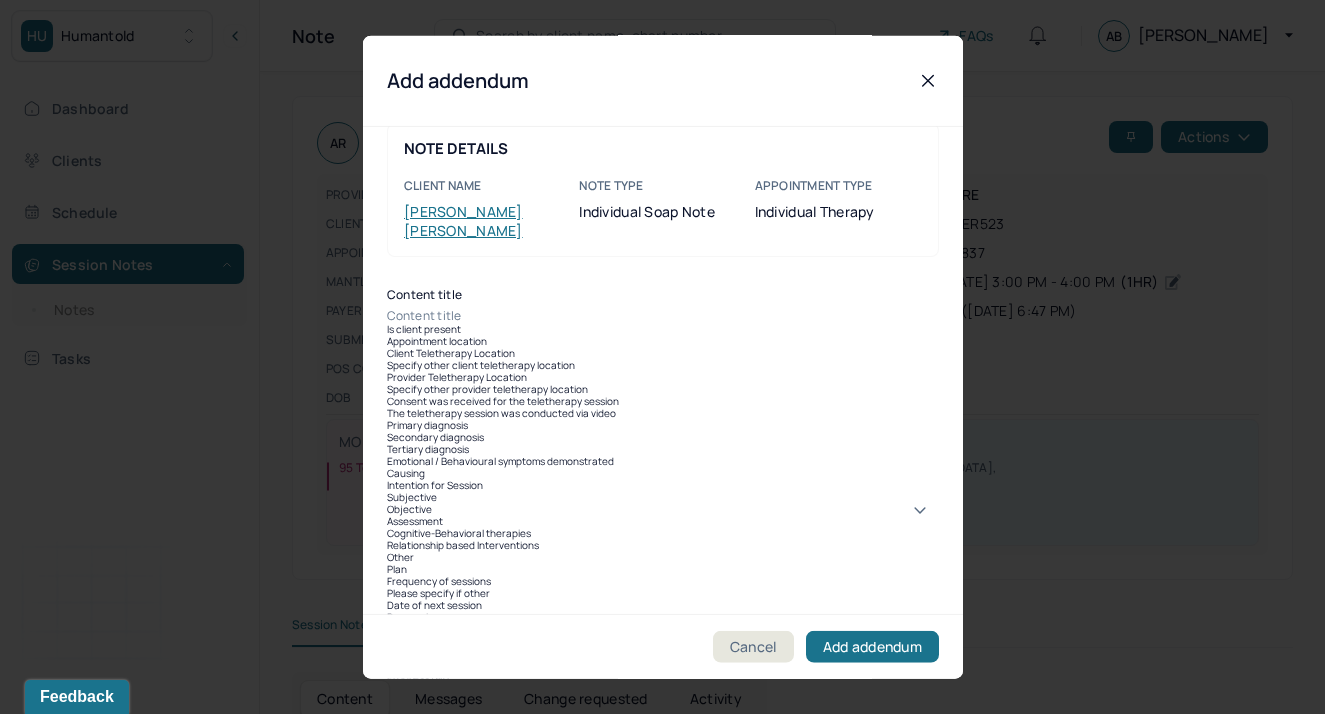scroll, scrollTop: 30, scrollLeft: 0, axis: vertical 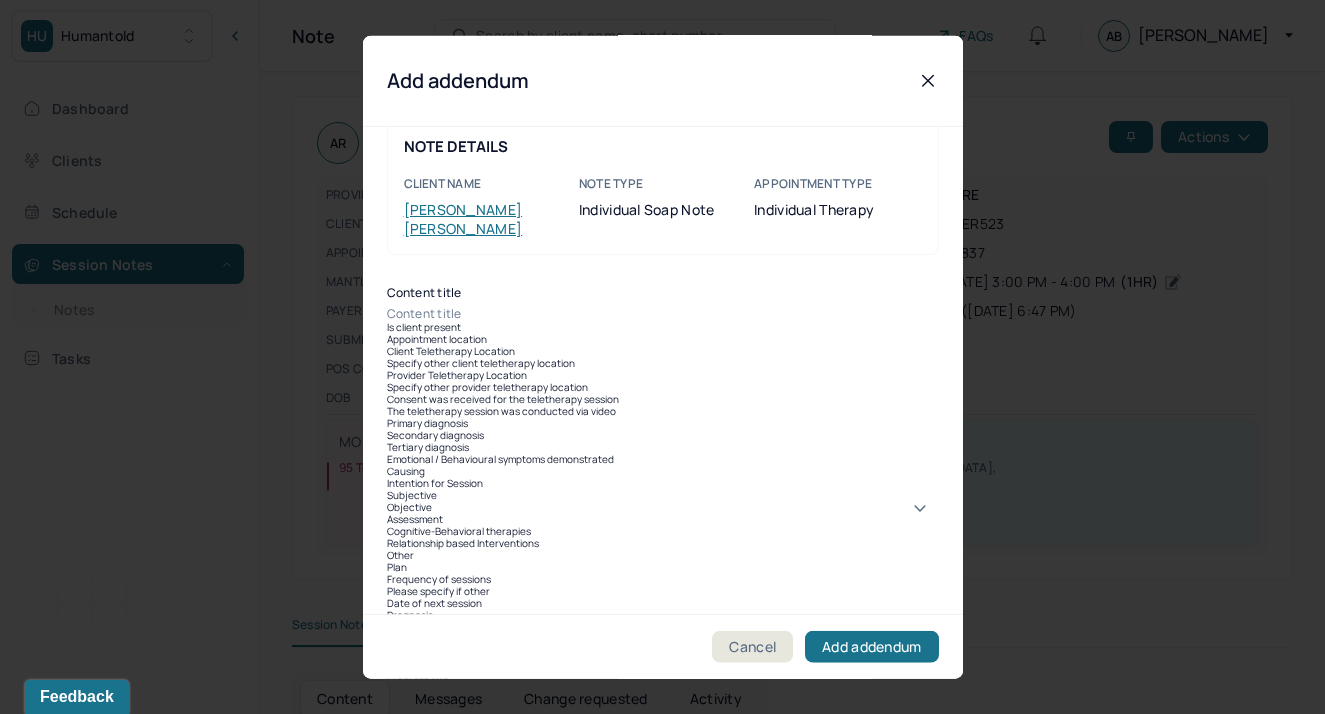 click on "The teletherapy session was conducted via video" at bounding box center (663, 411) 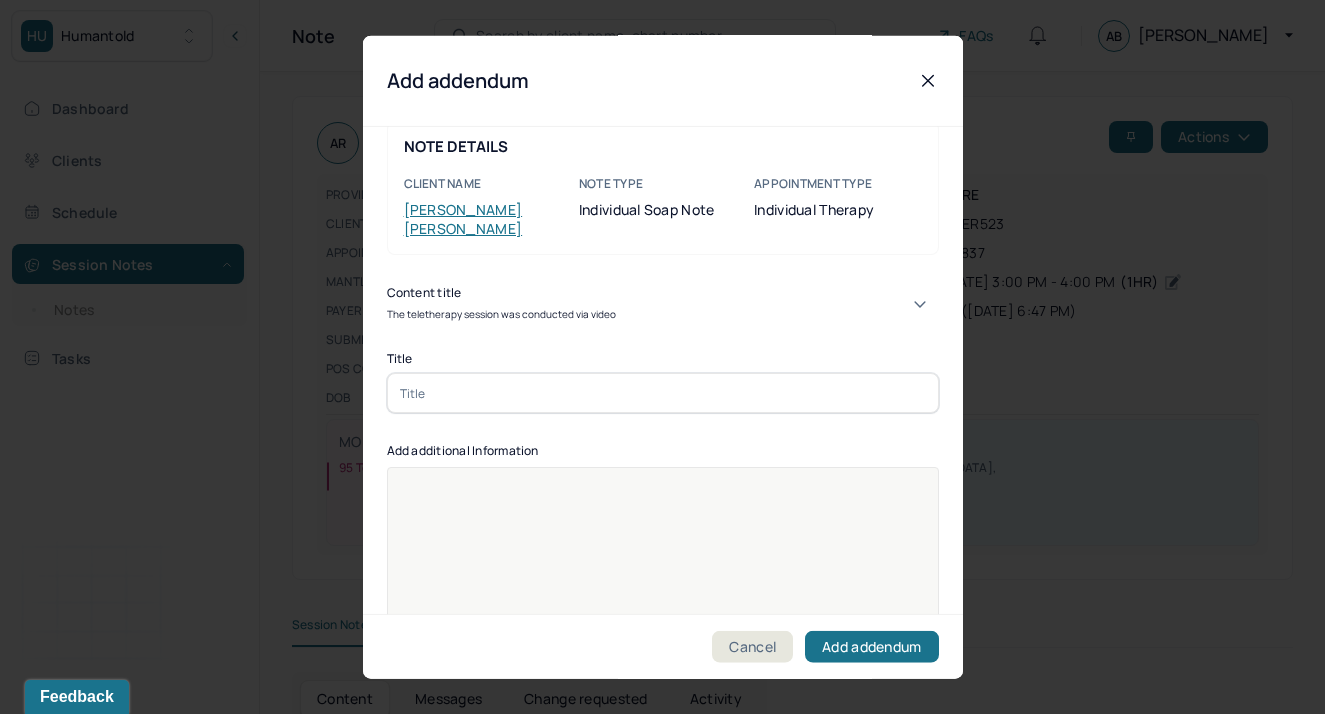 click at bounding box center (663, 393) 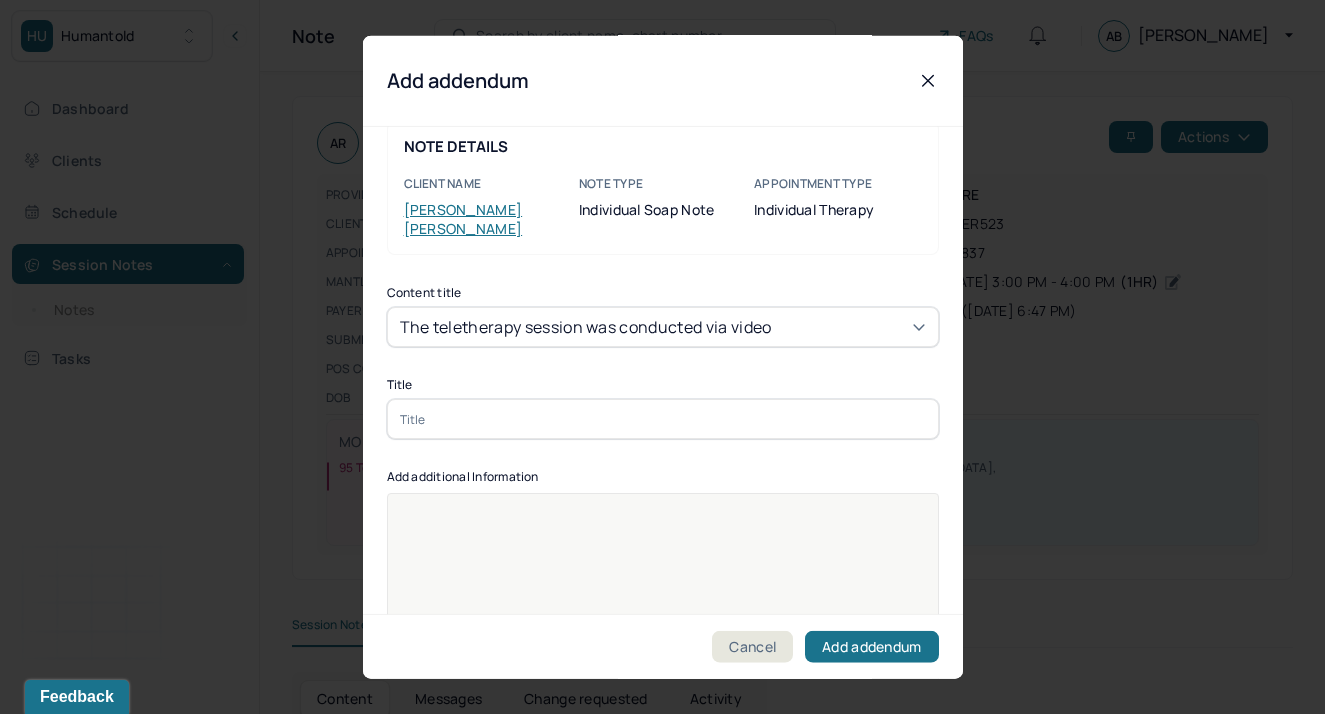 click at bounding box center (663, 419) 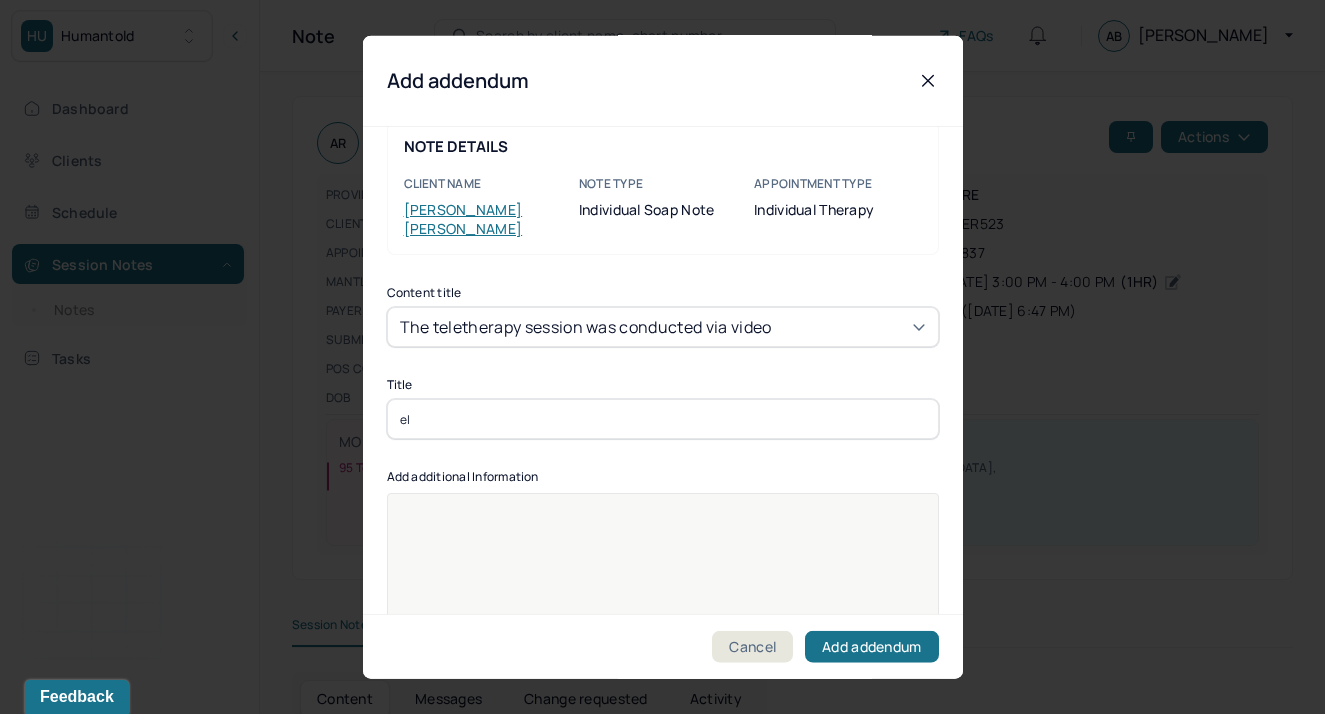 type on "e" 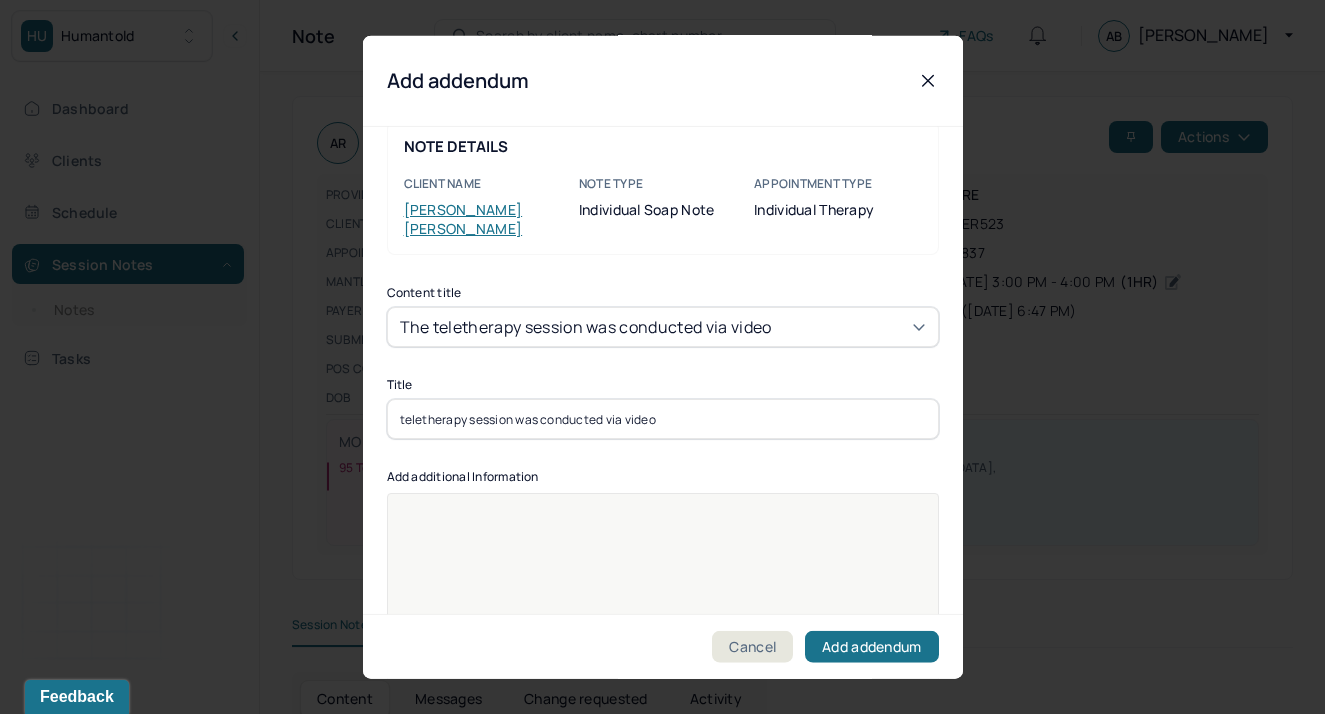 scroll, scrollTop: 205, scrollLeft: 0, axis: vertical 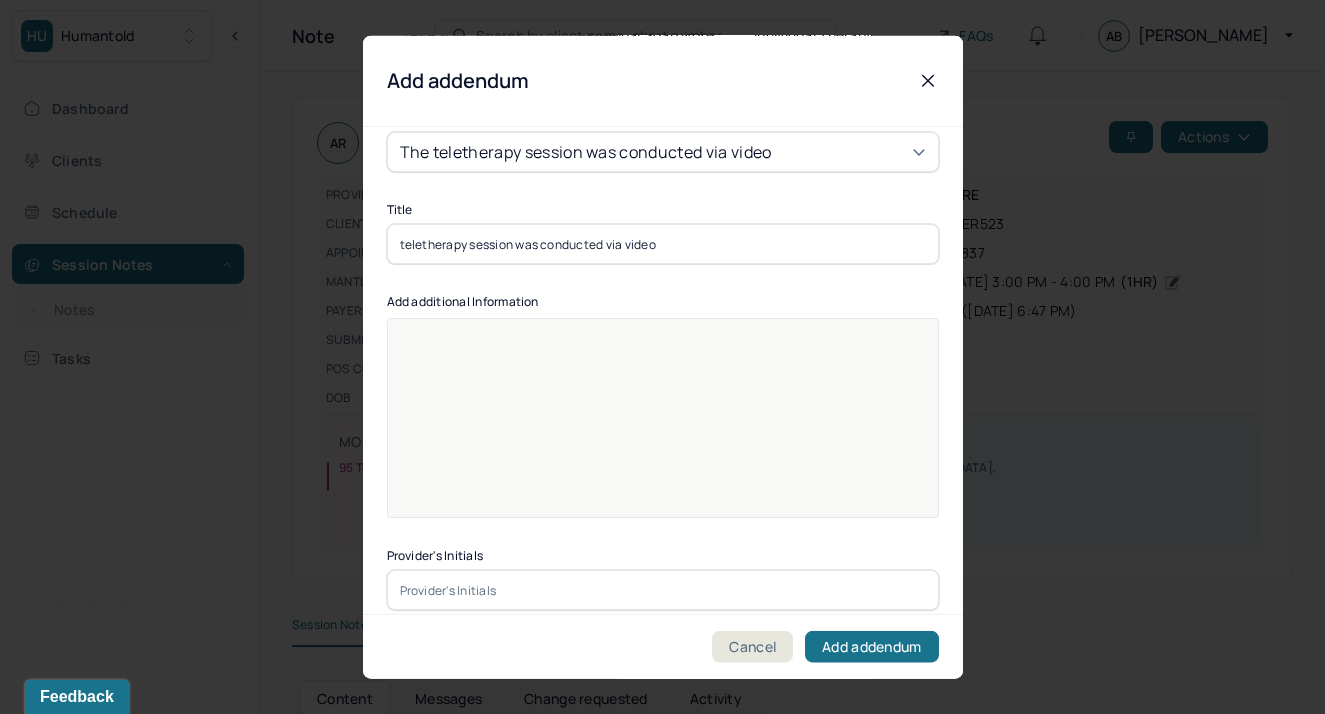 type on "teletherapy session was conducted via video" 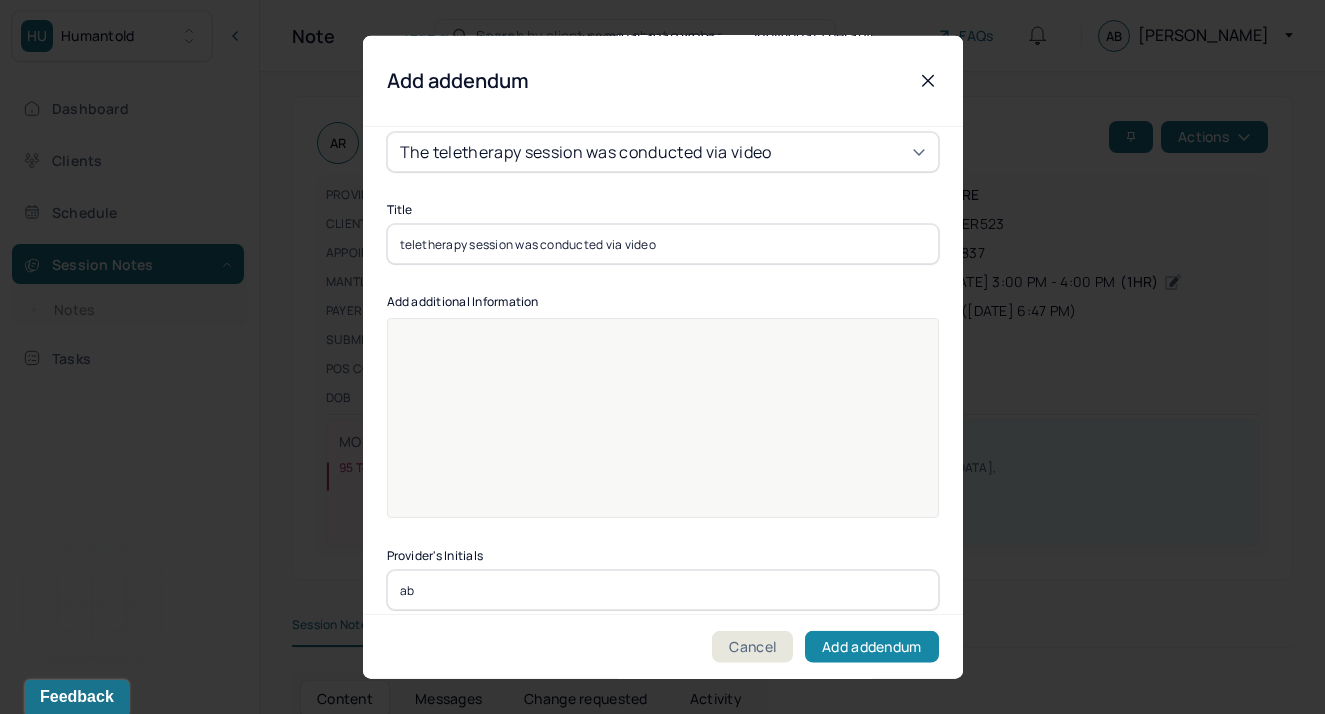 type on "ab" 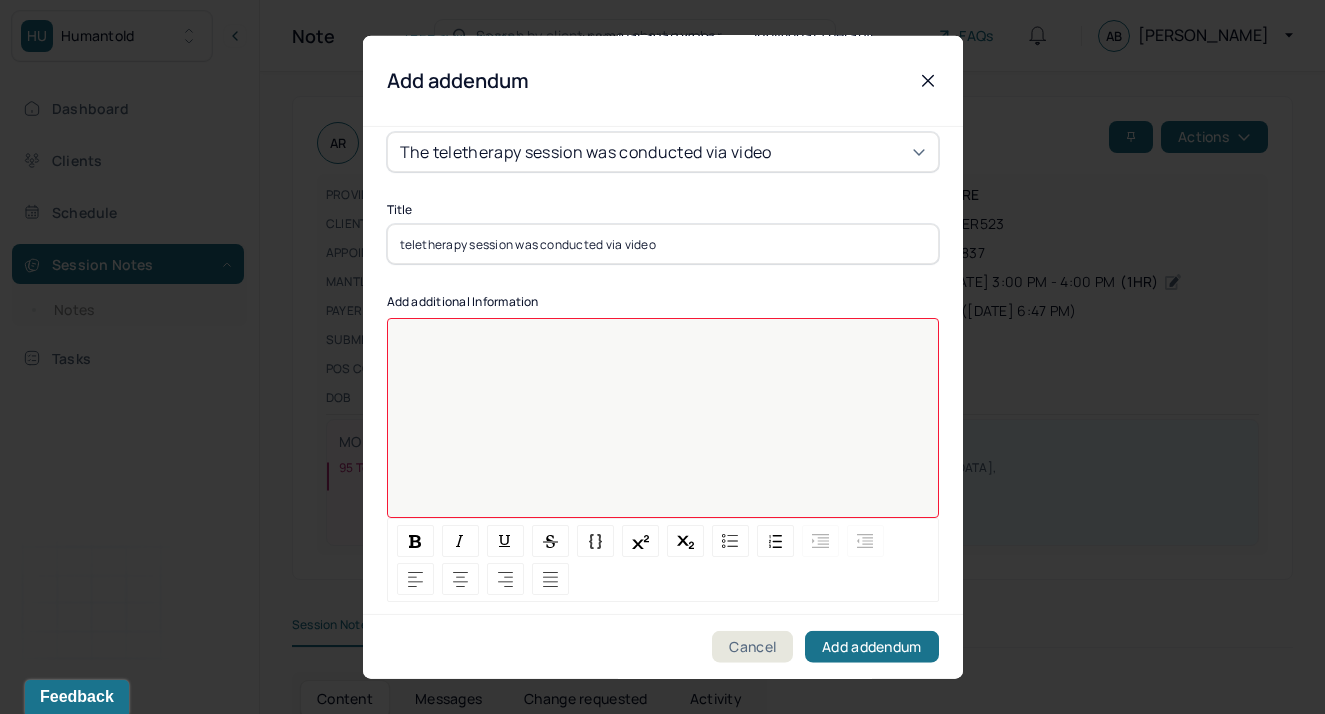 click at bounding box center [663, 431] 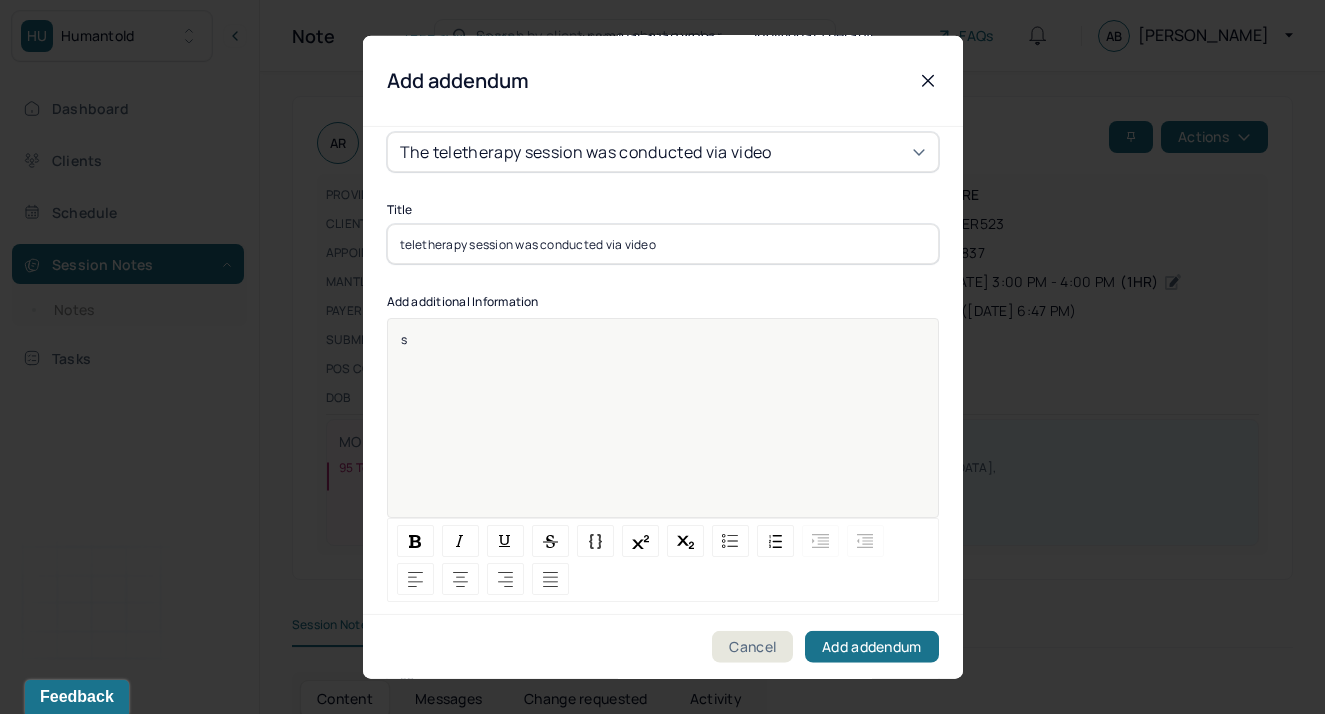scroll, scrollTop: 205, scrollLeft: 0, axis: vertical 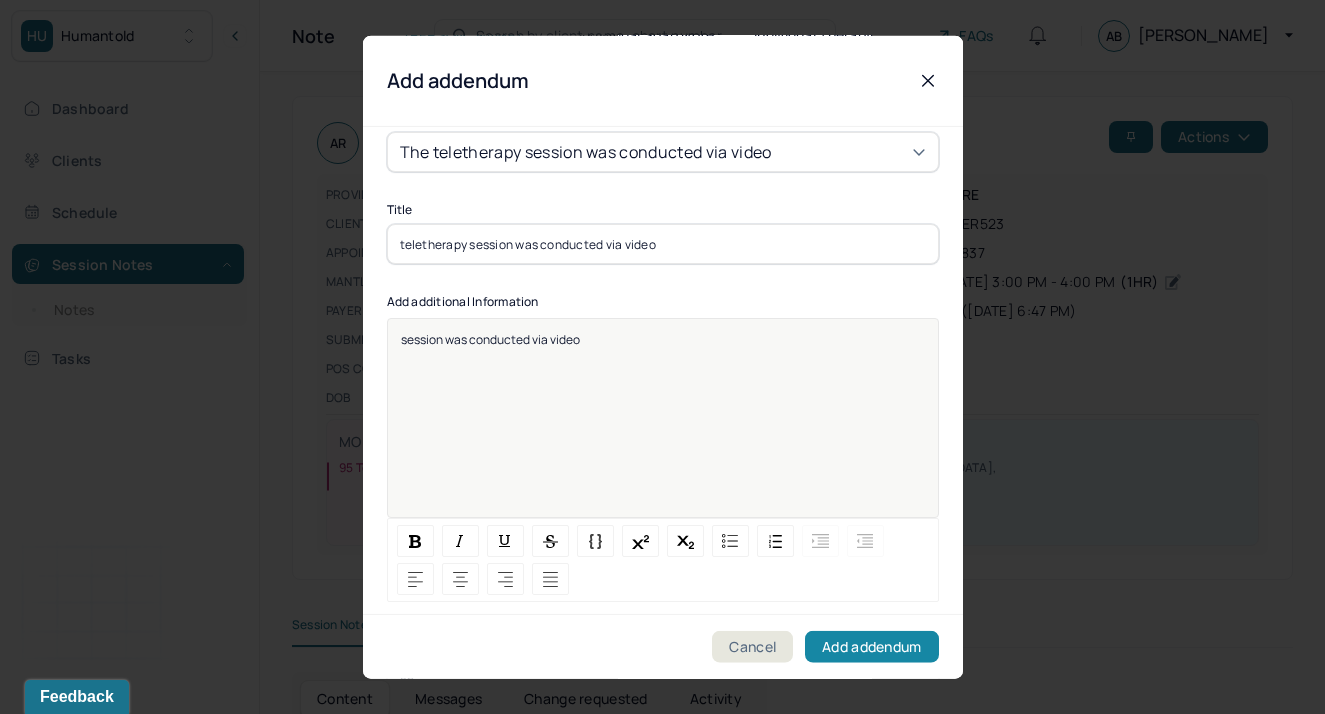 click on "Add addendum" at bounding box center [871, 646] 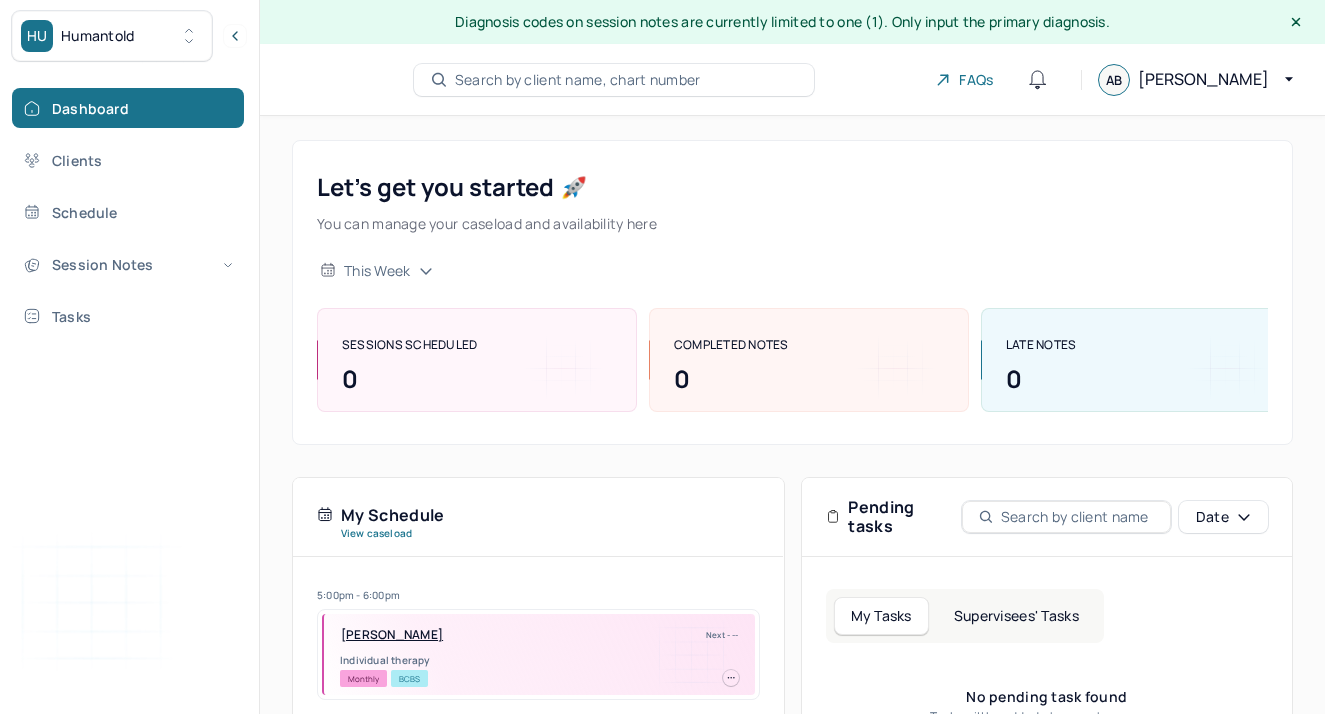 scroll, scrollTop: 0, scrollLeft: 0, axis: both 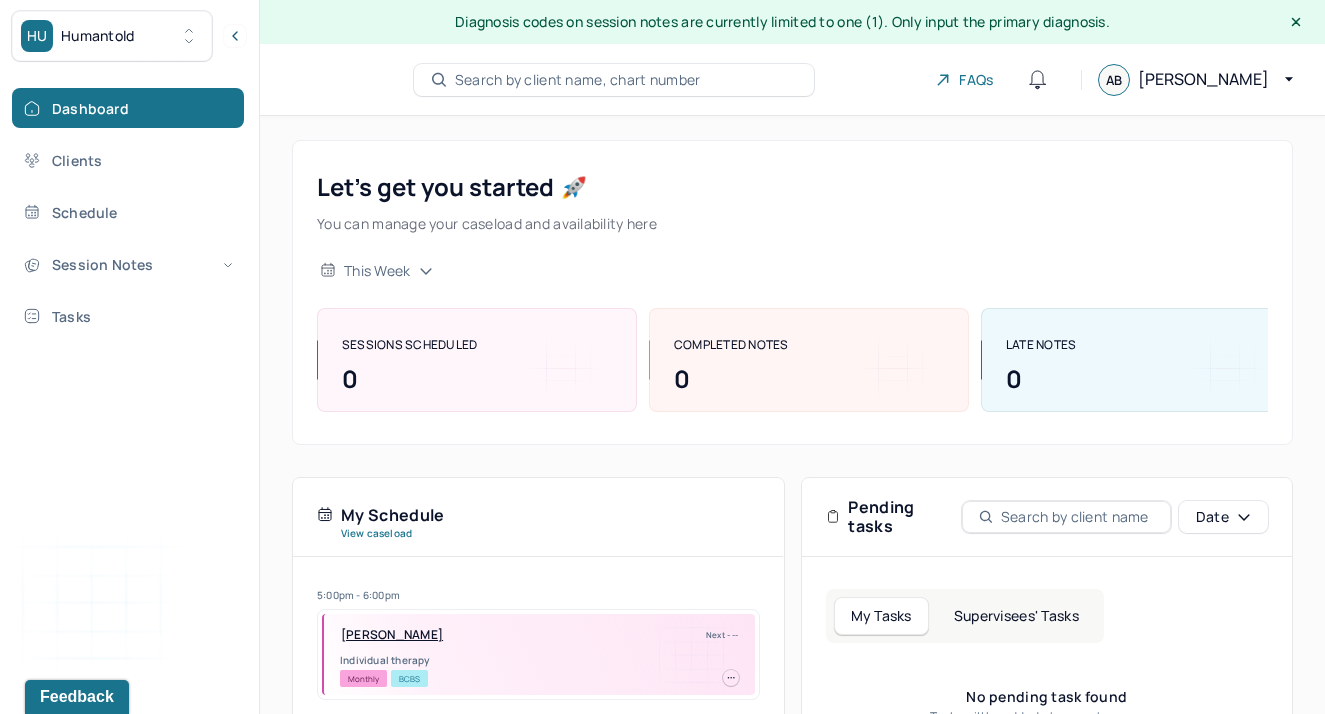 click on "Search by client name, chart number" at bounding box center (614, 80) 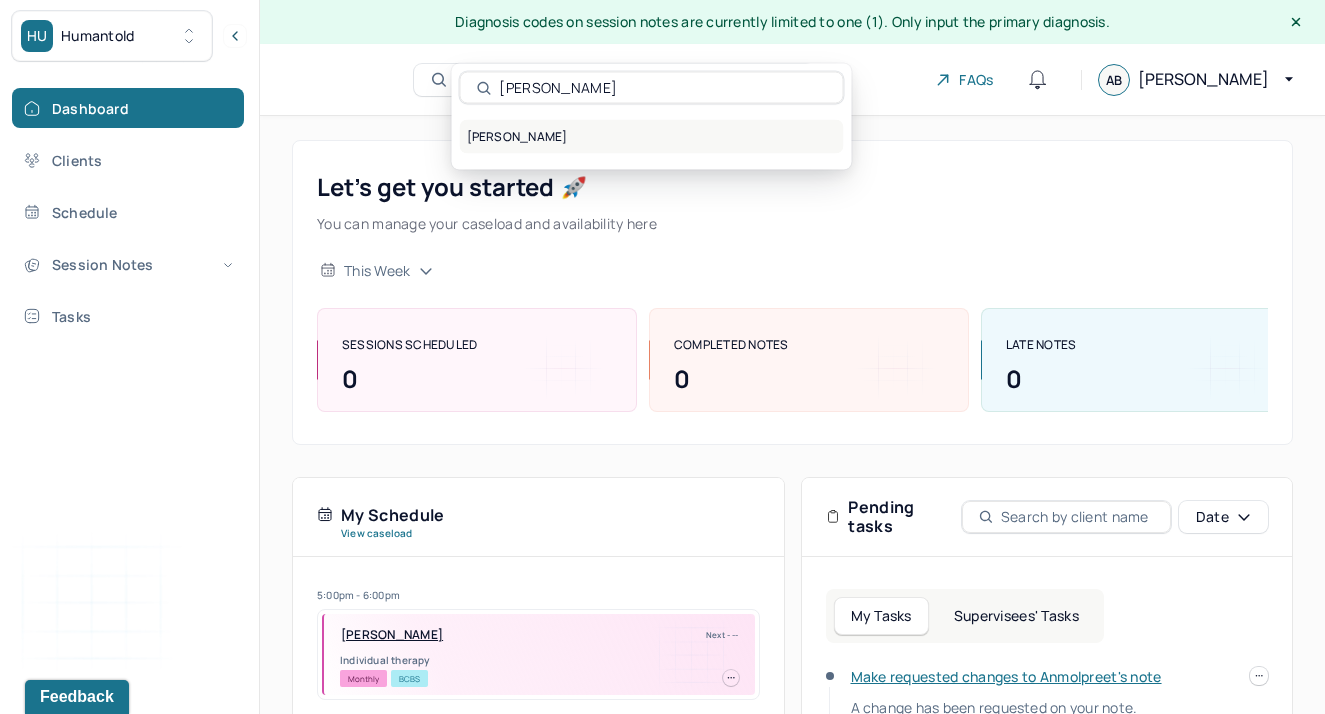 type on "anmol" 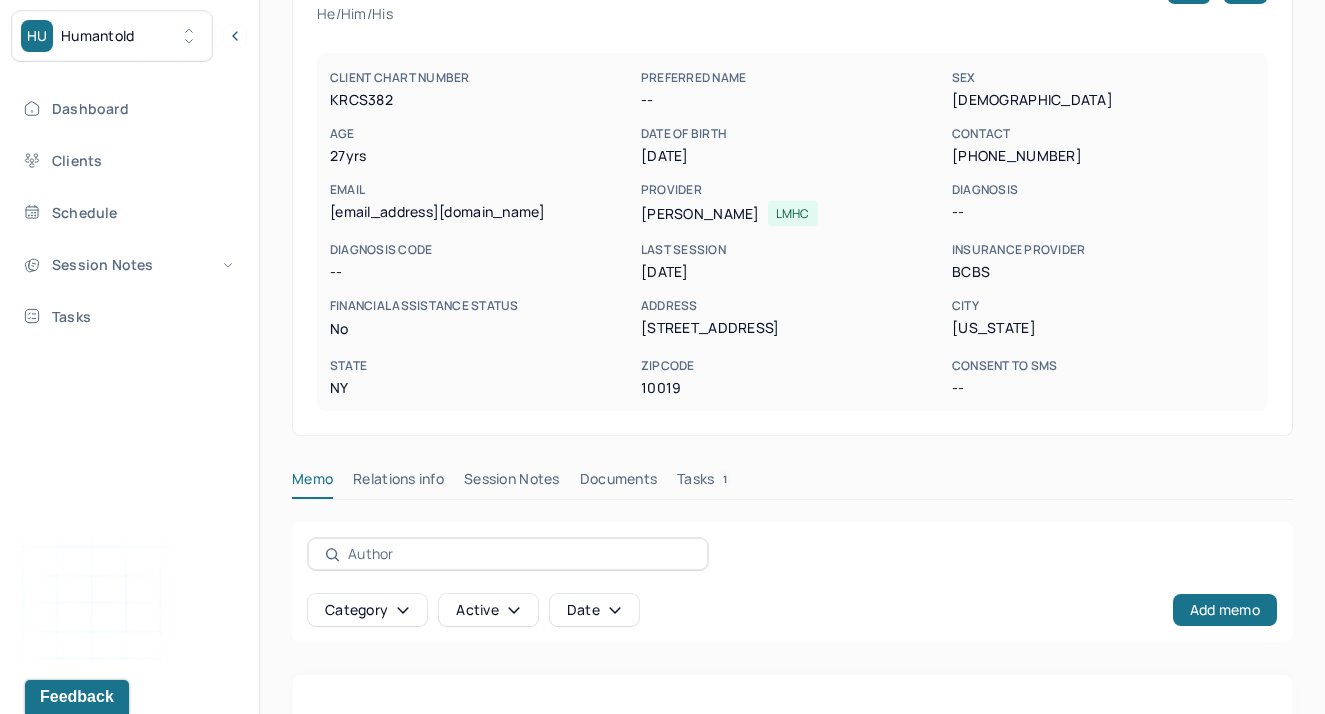 click on "Session Notes" at bounding box center [512, 483] 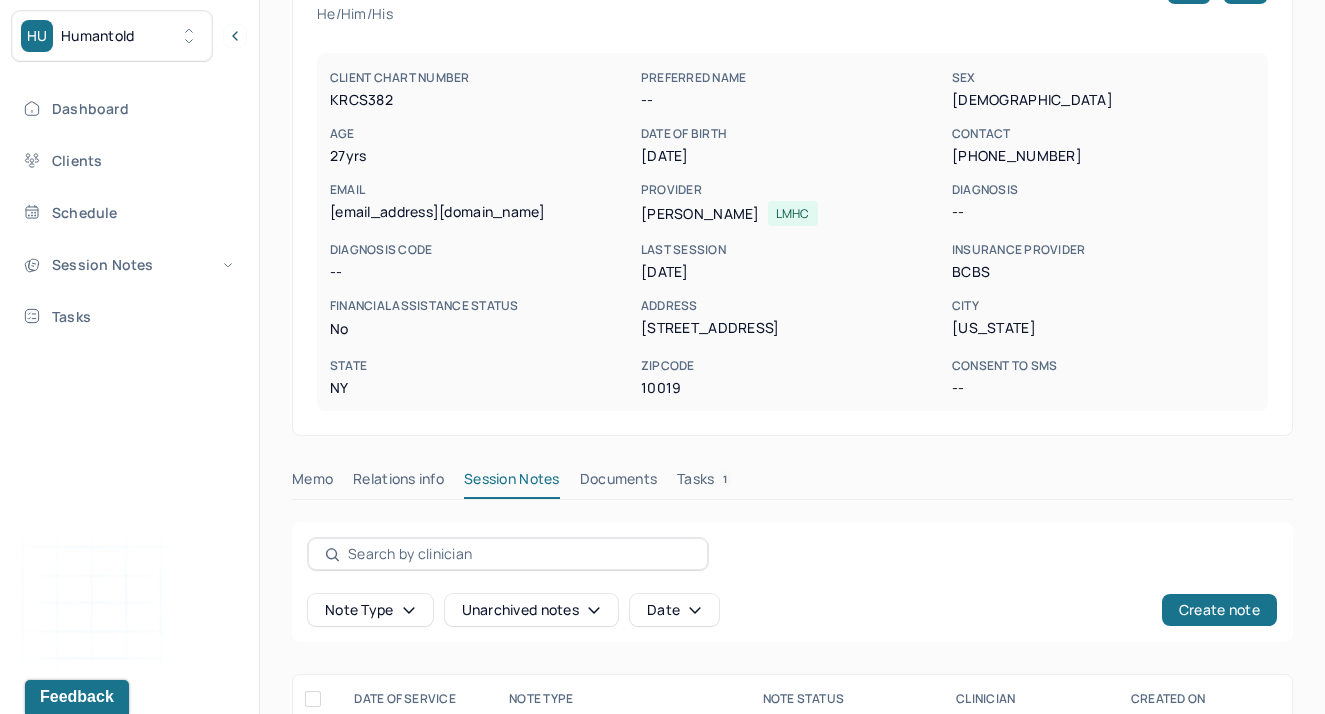 scroll, scrollTop: 341, scrollLeft: 0, axis: vertical 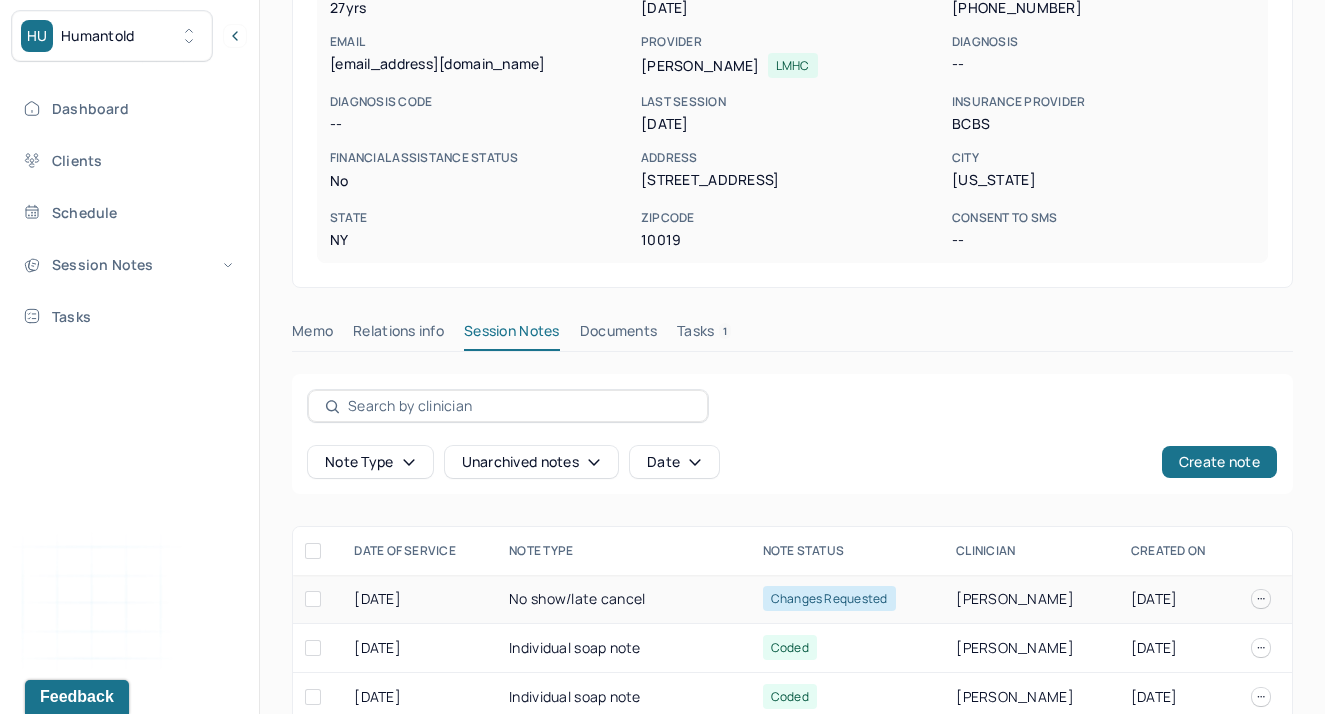 click on "No show/late cancel" at bounding box center (623, 599) 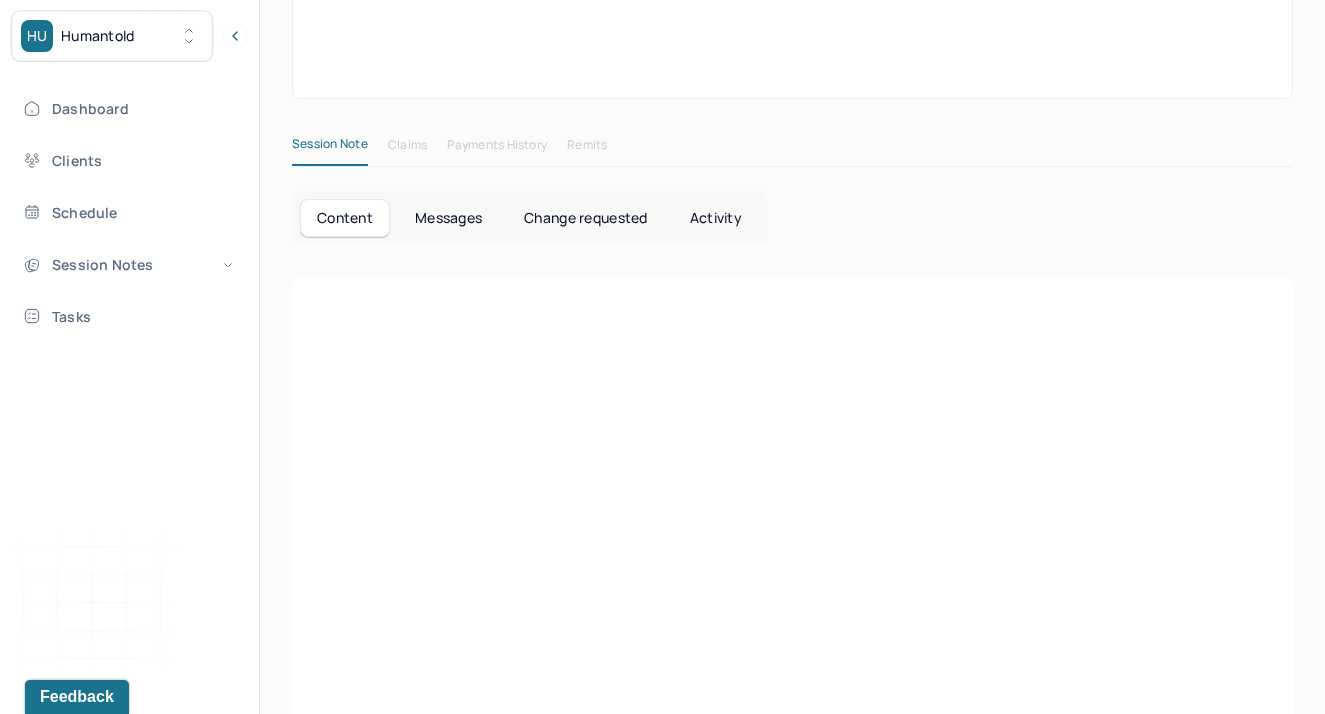 scroll, scrollTop: 98, scrollLeft: 0, axis: vertical 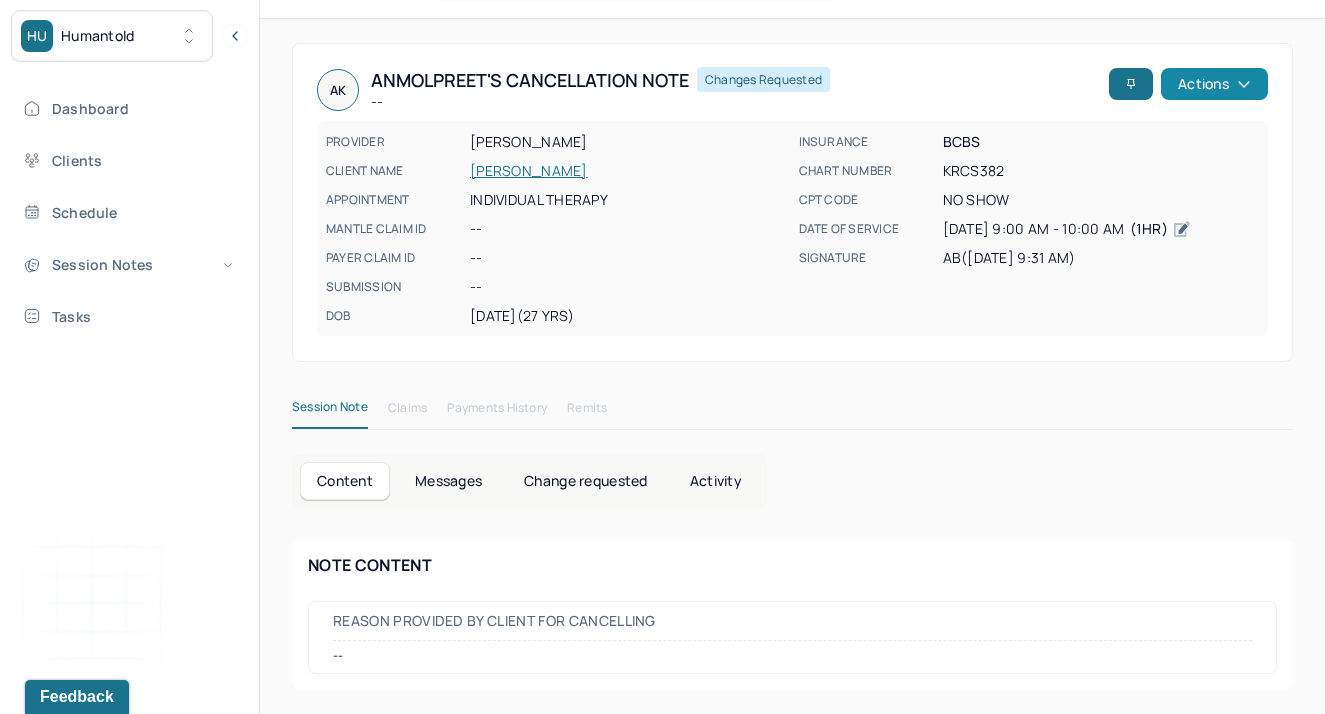 click on "Actions" at bounding box center [1214, 84] 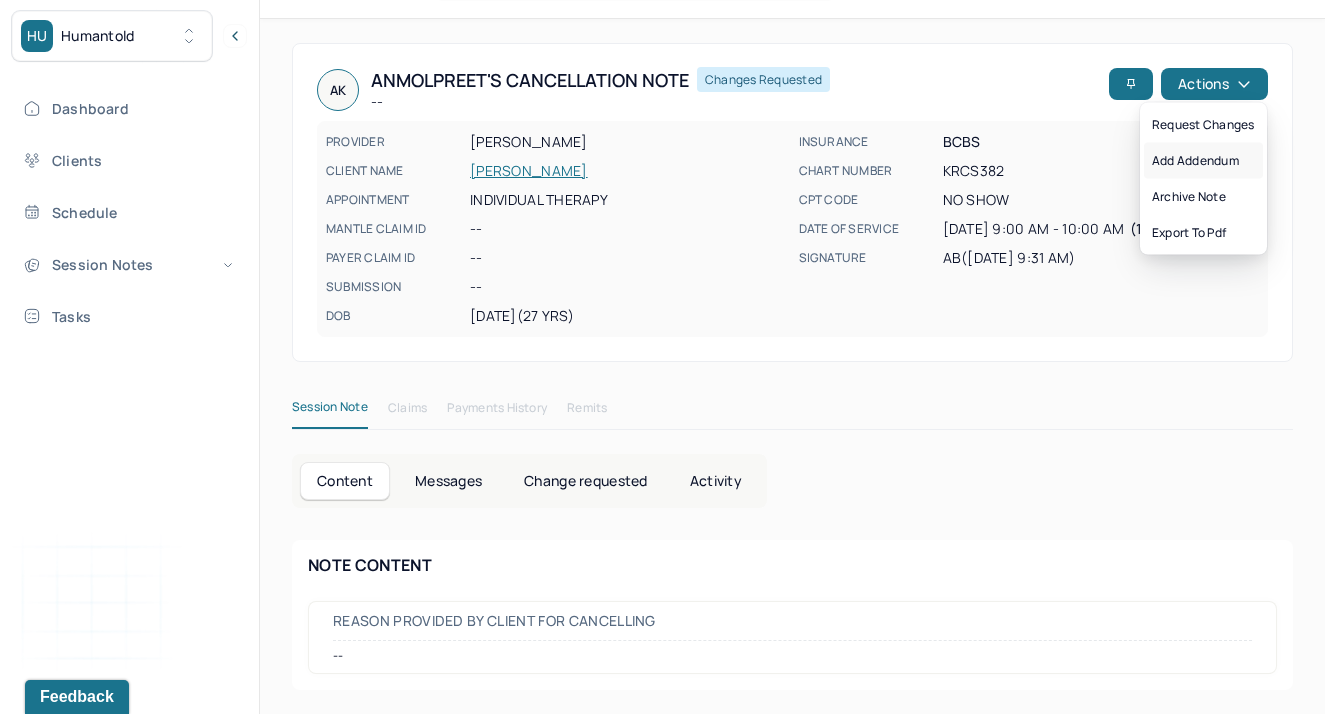 click on "Add addendum" at bounding box center (1203, 161) 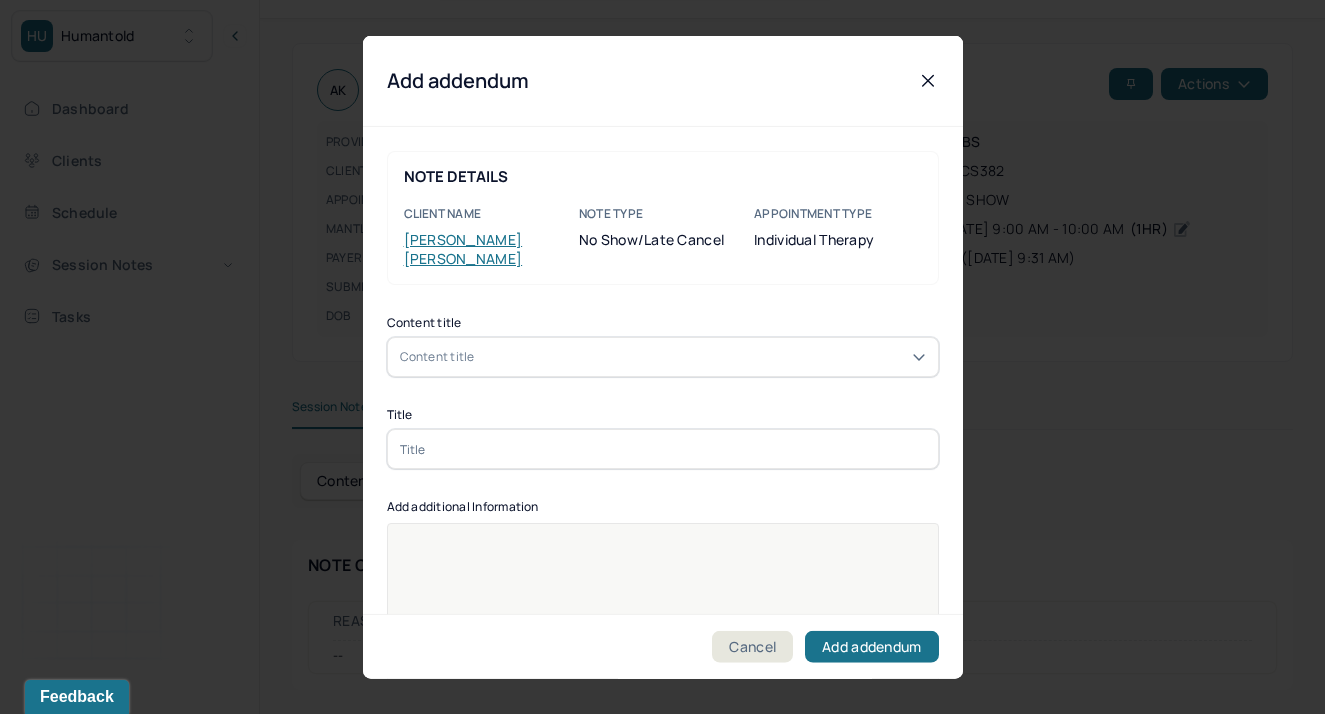 click on "Content title Content title" at bounding box center (663, 347) 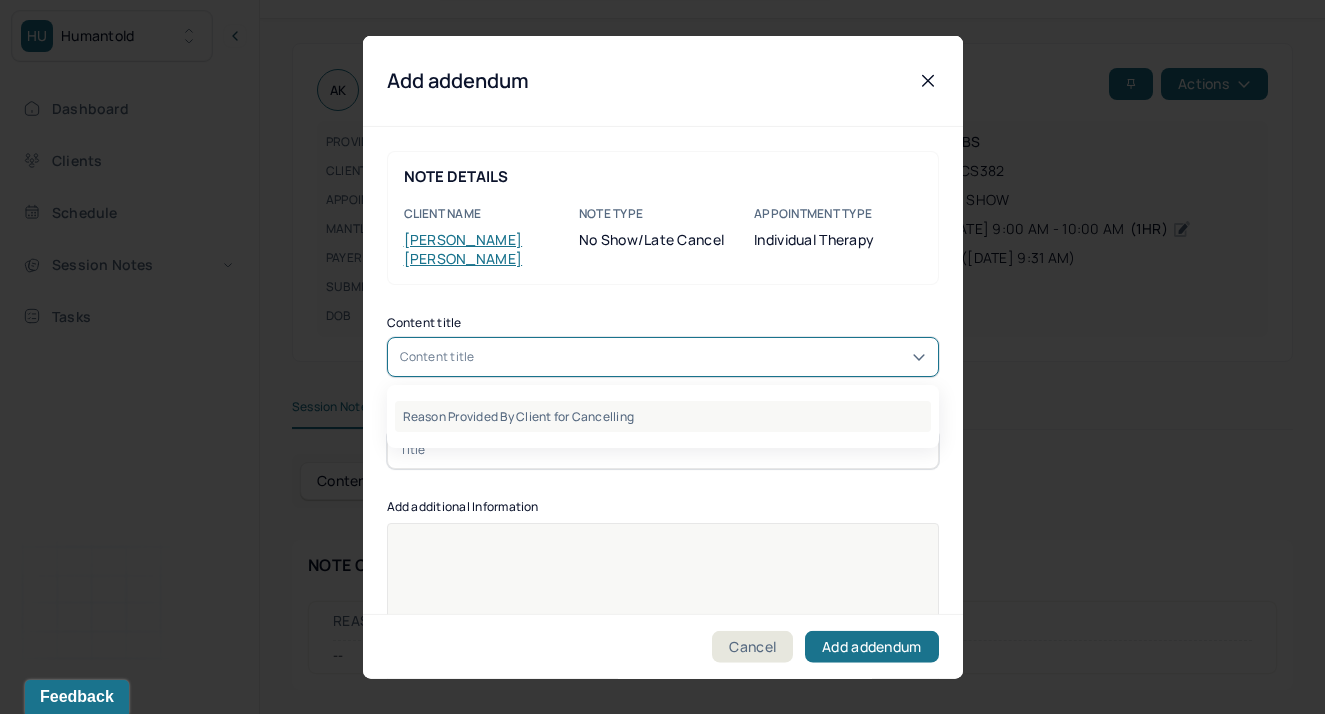 click on "Reason Provided By Client for Cancelling" at bounding box center [663, 416] 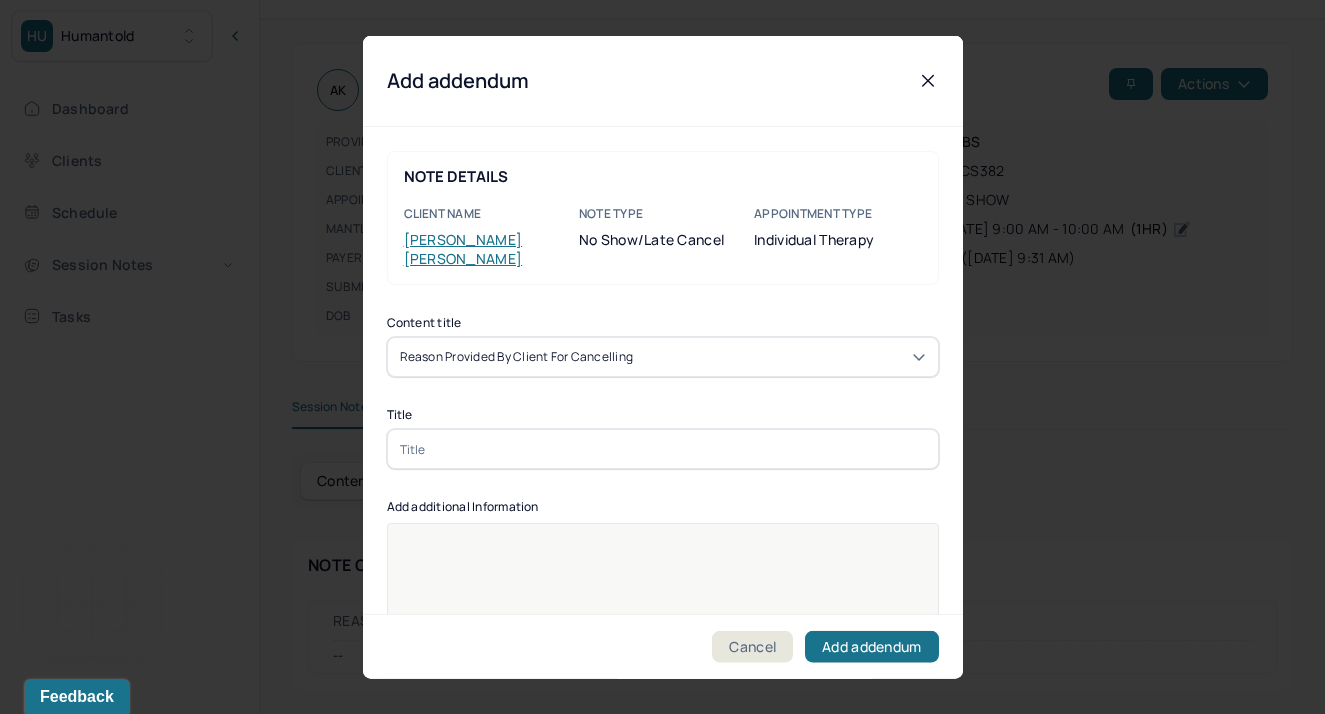 click at bounding box center (663, 449) 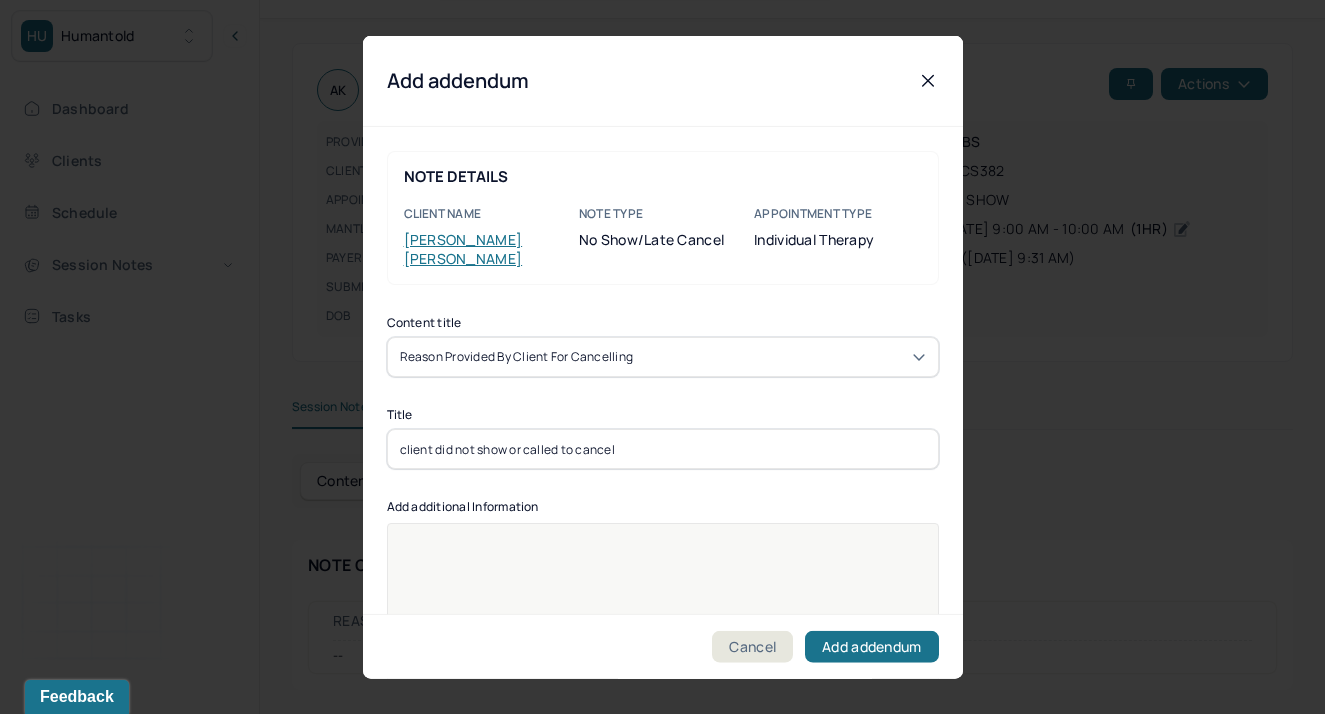 type on "client did not show or called to cancel" 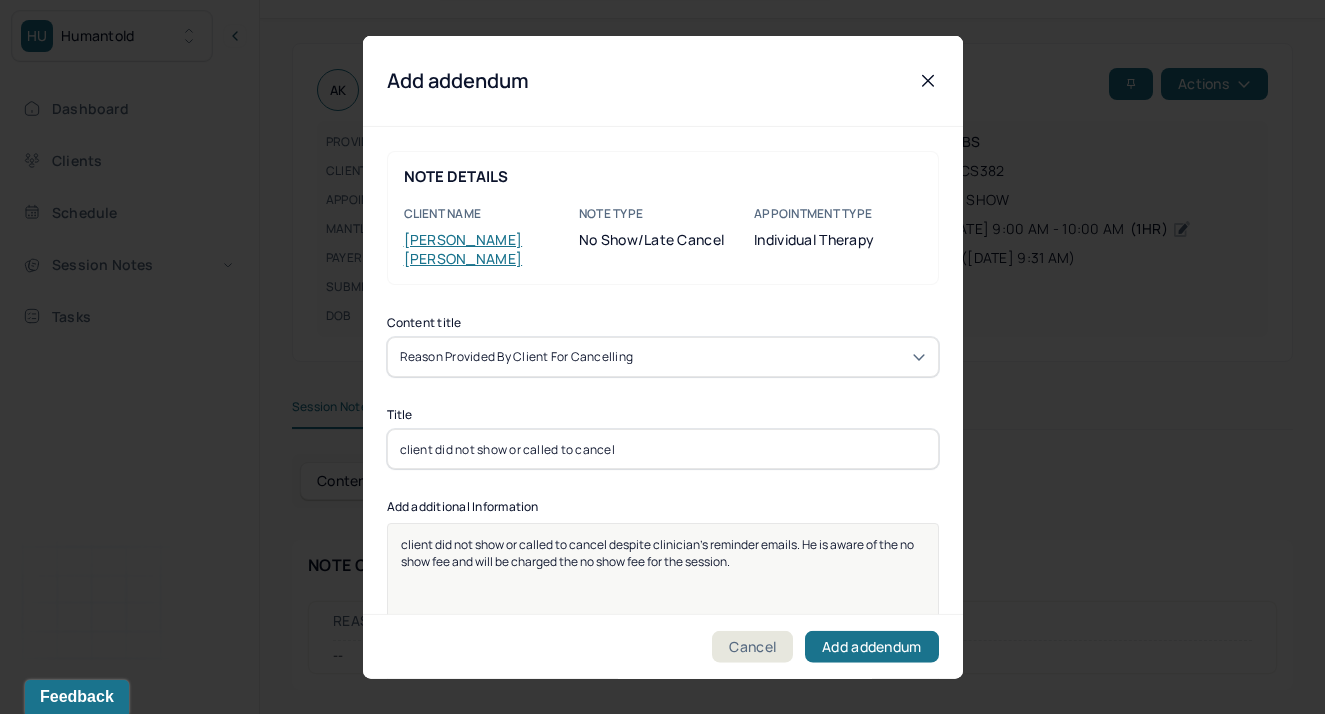 click on "client did not show or called to cancel despite clinician's reminder emails. He is aware of the no show fee and will be charged the no show fee for the session." at bounding box center (658, 553) 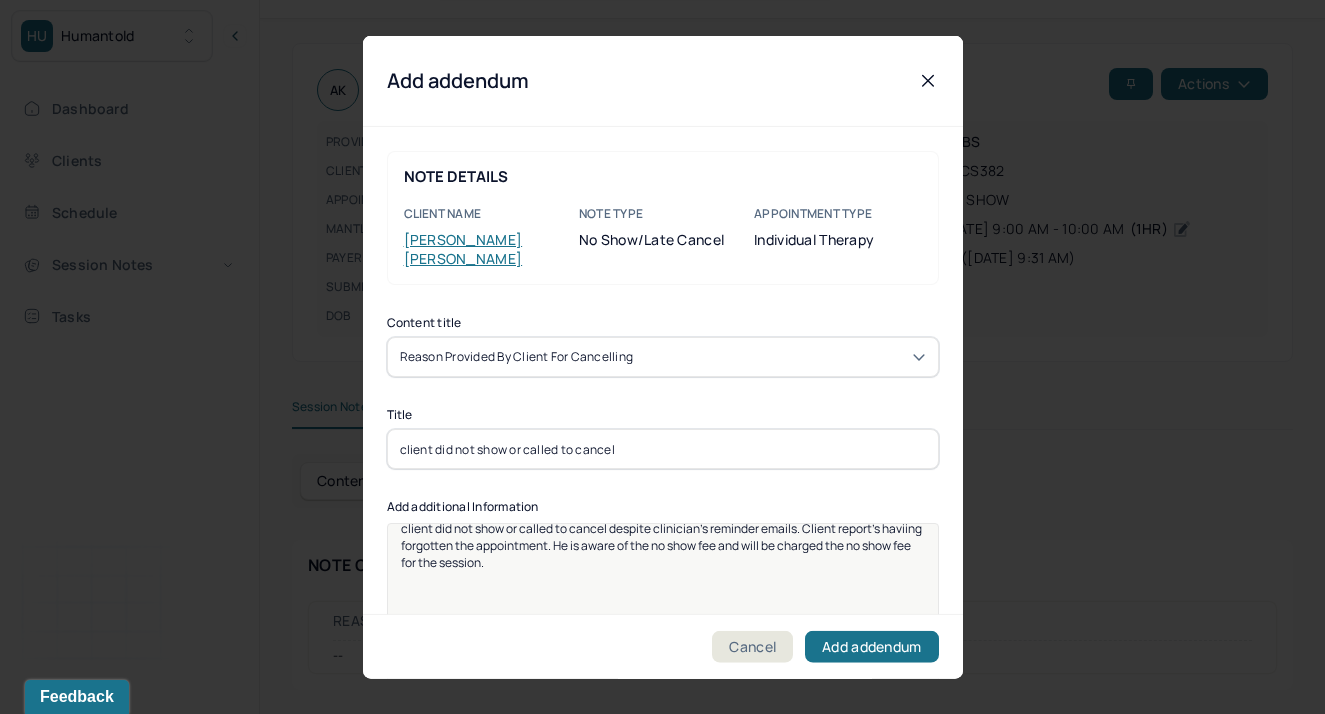 scroll, scrollTop: 25, scrollLeft: 0, axis: vertical 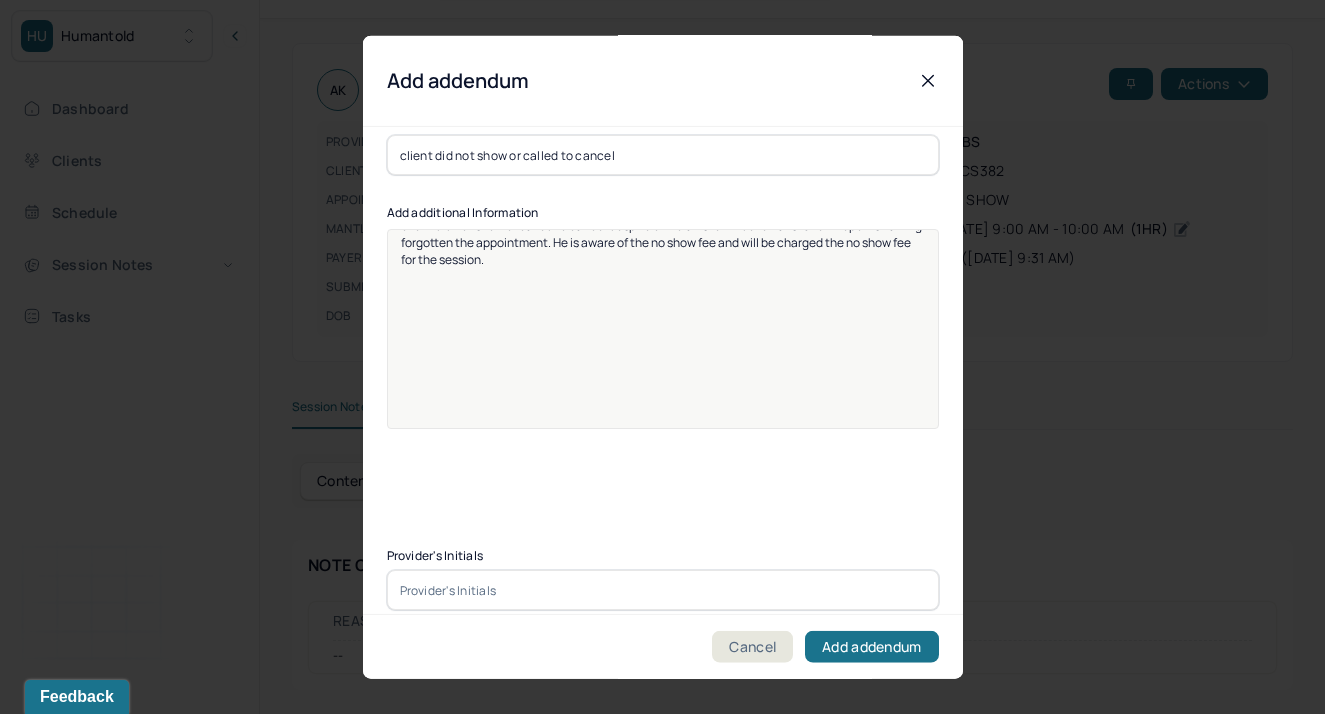 click at bounding box center (663, 590) 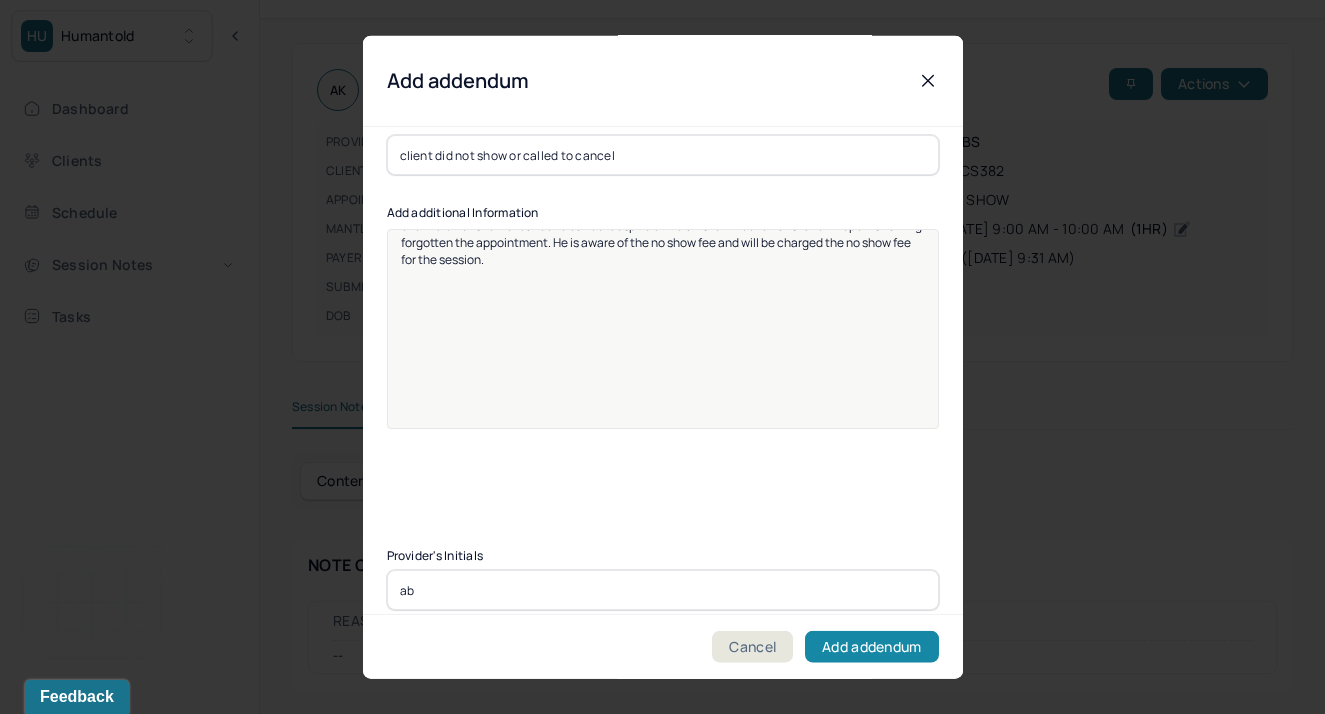 type on "ab" 